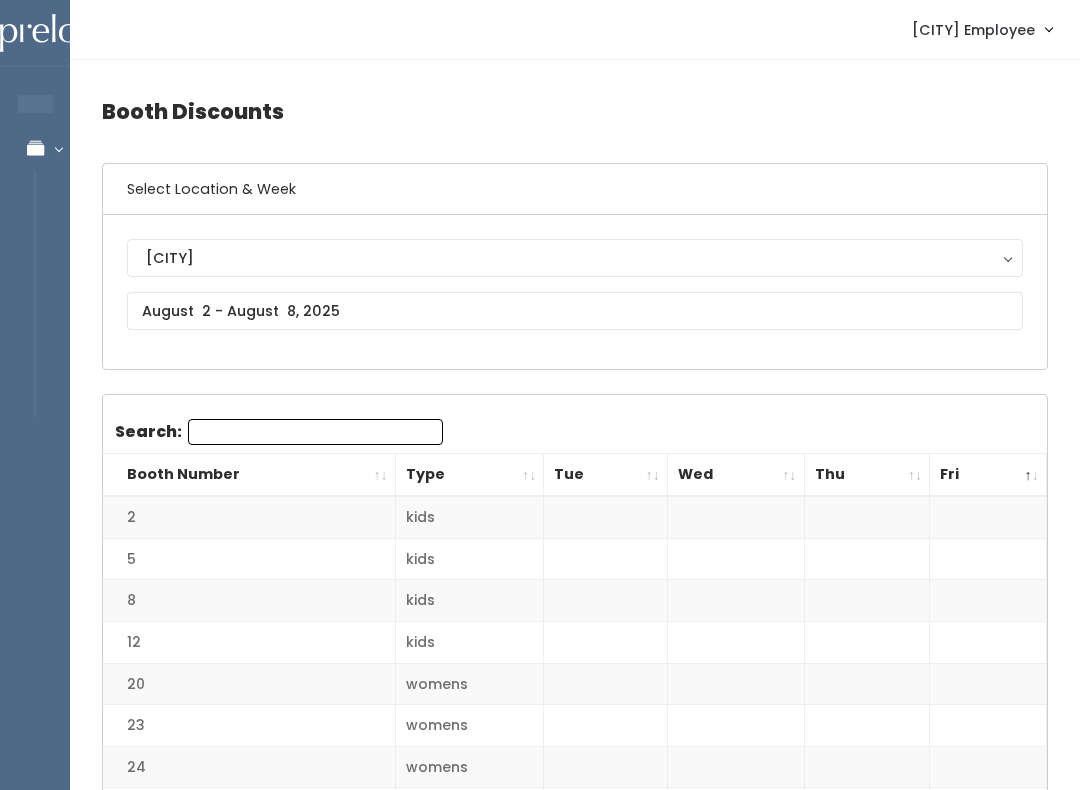 scroll, scrollTop: 0, scrollLeft: 0, axis: both 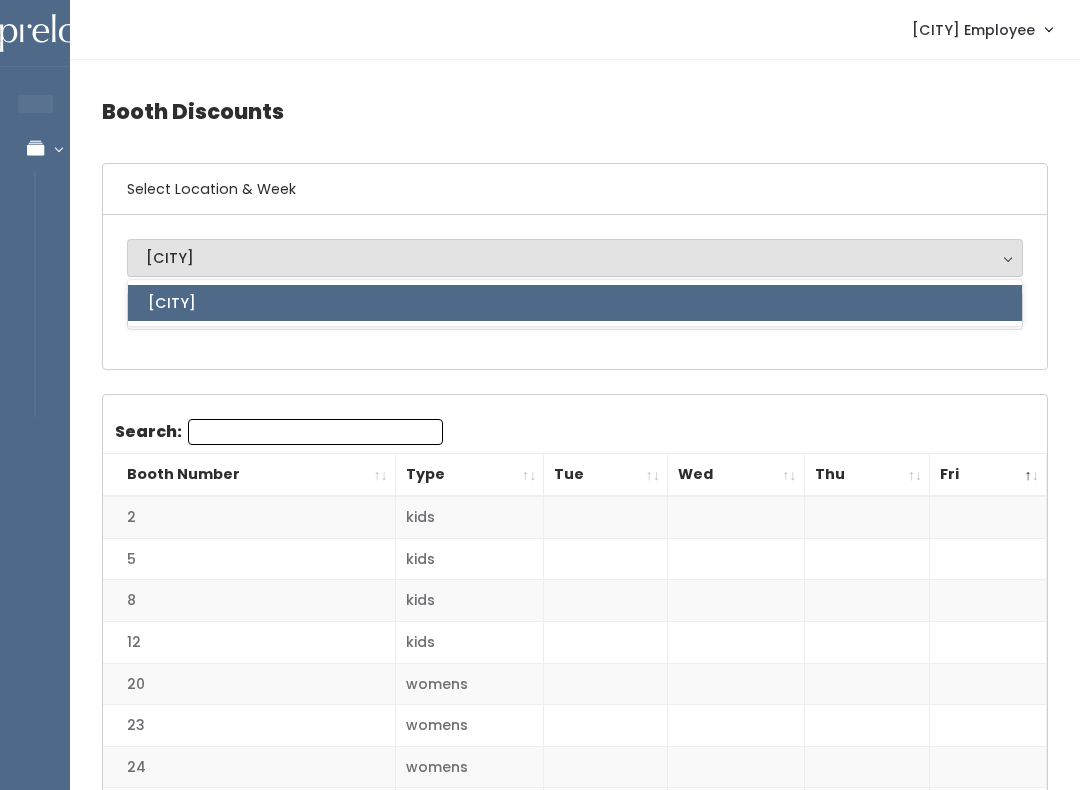 click on "[CITY]
[CITY]
[CITY]" at bounding box center (575, 292) 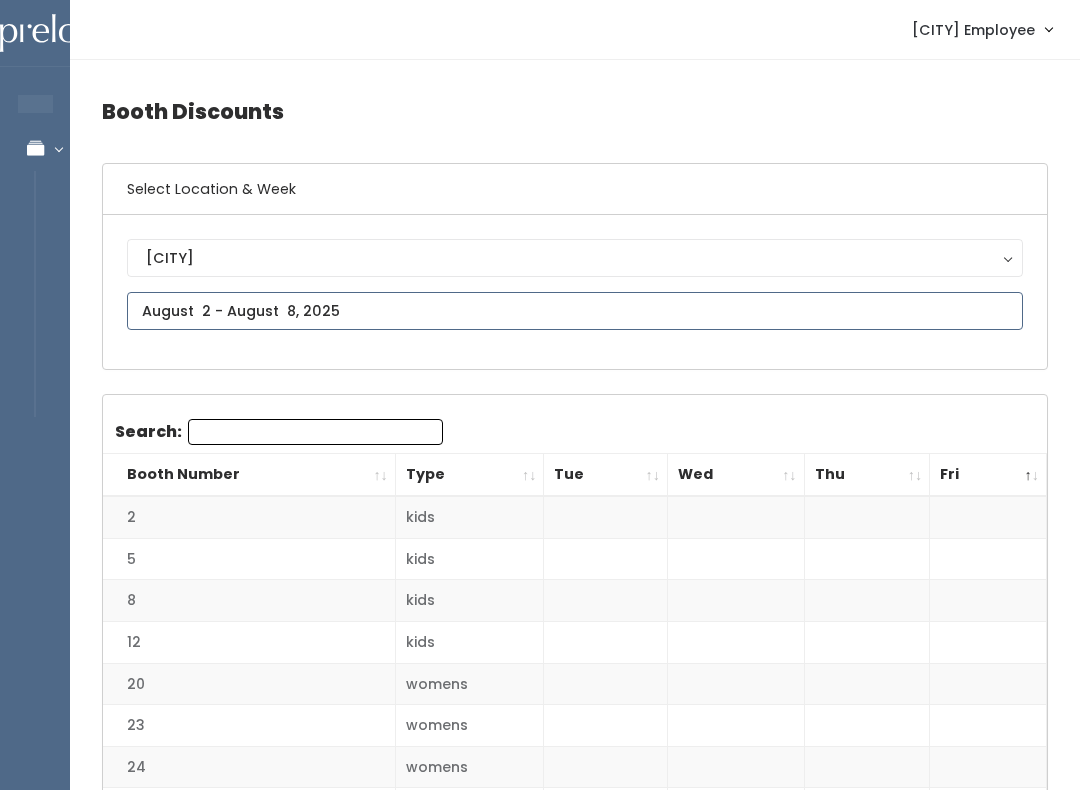 click at bounding box center (575, 311) 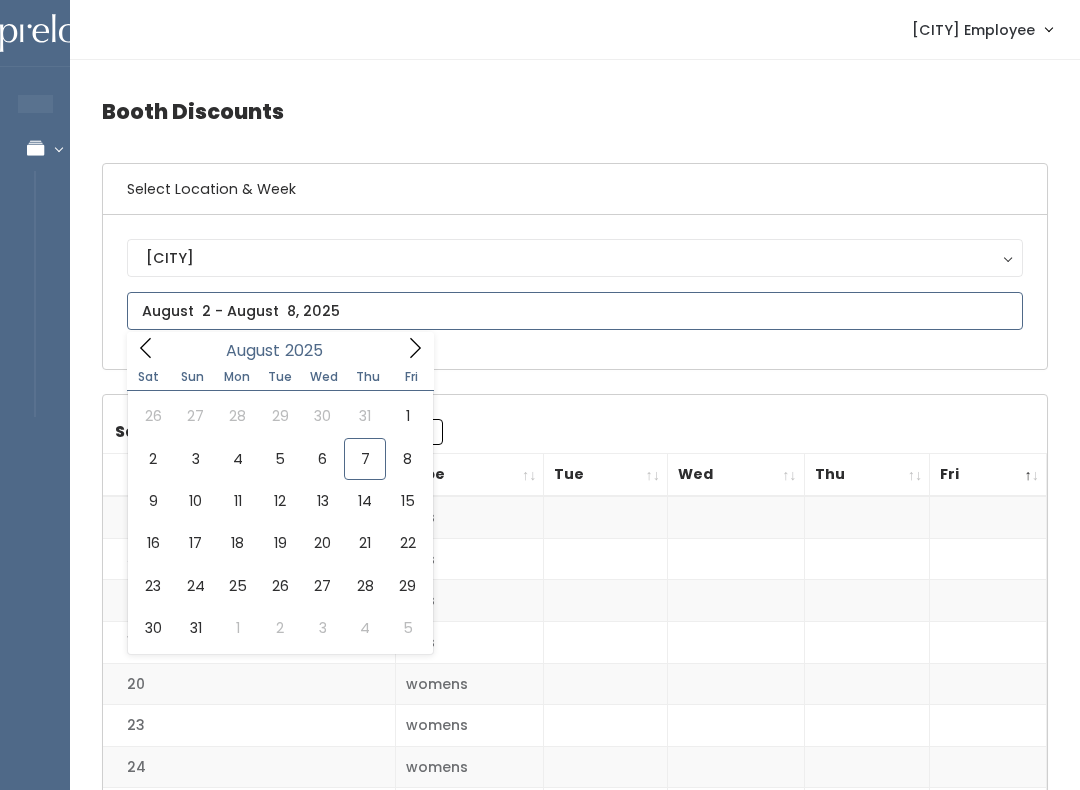 type on "August 2 to August 8" 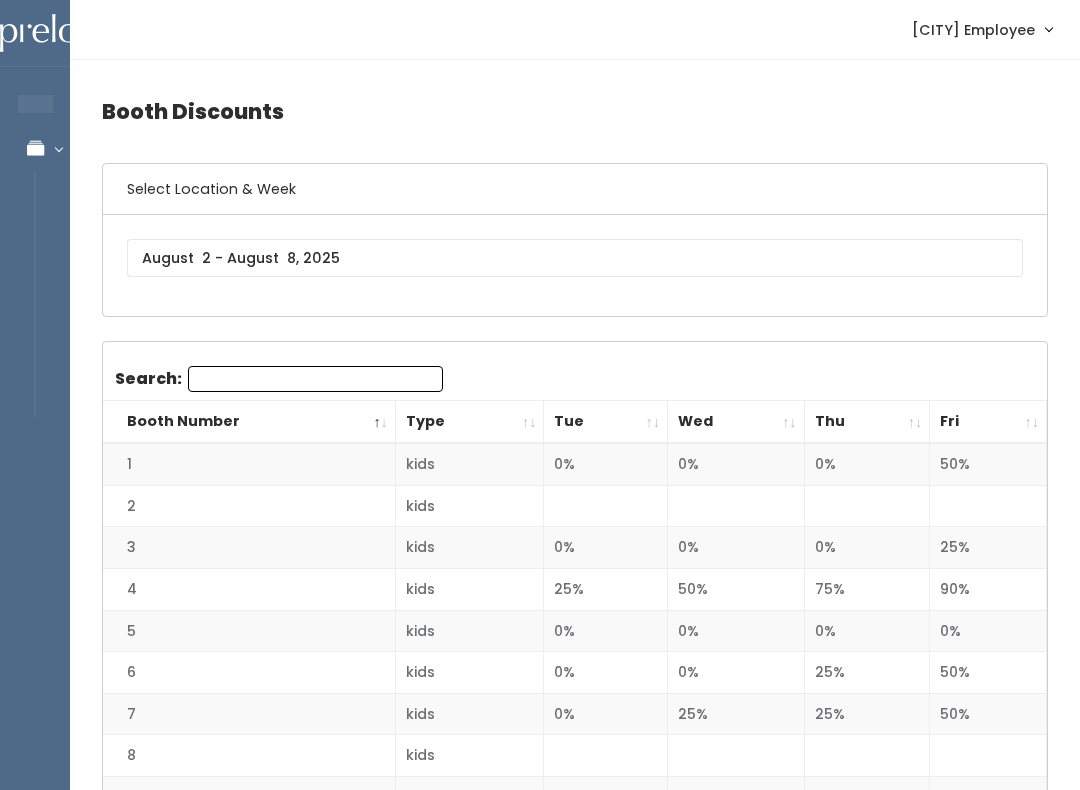 scroll, scrollTop: 0, scrollLeft: 0, axis: both 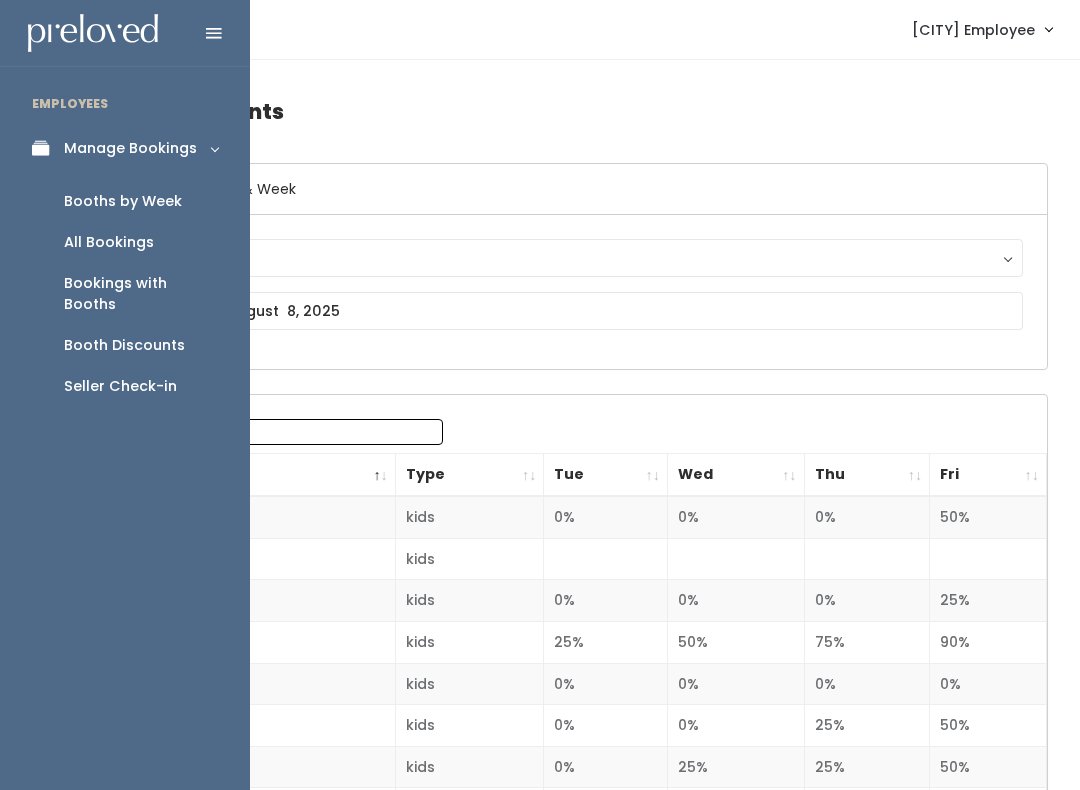 click on "Booths by Week" at bounding box center (125, 201) 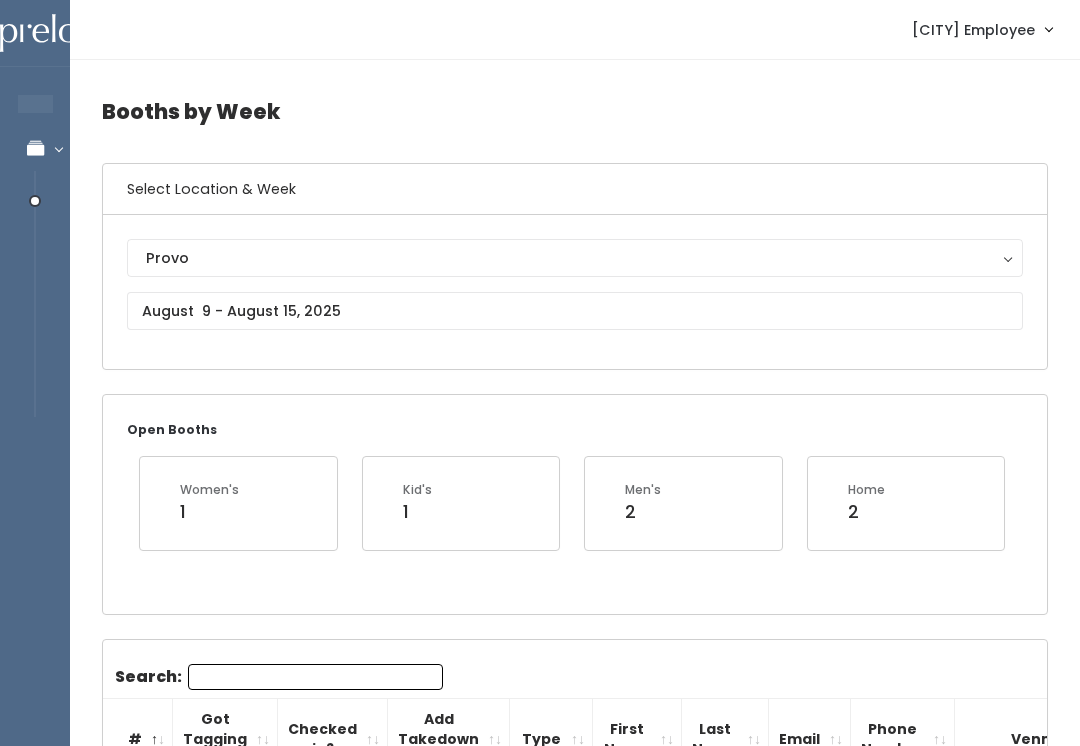 scroll, scrollTop: 0, scrollLeft: 0, axis: both 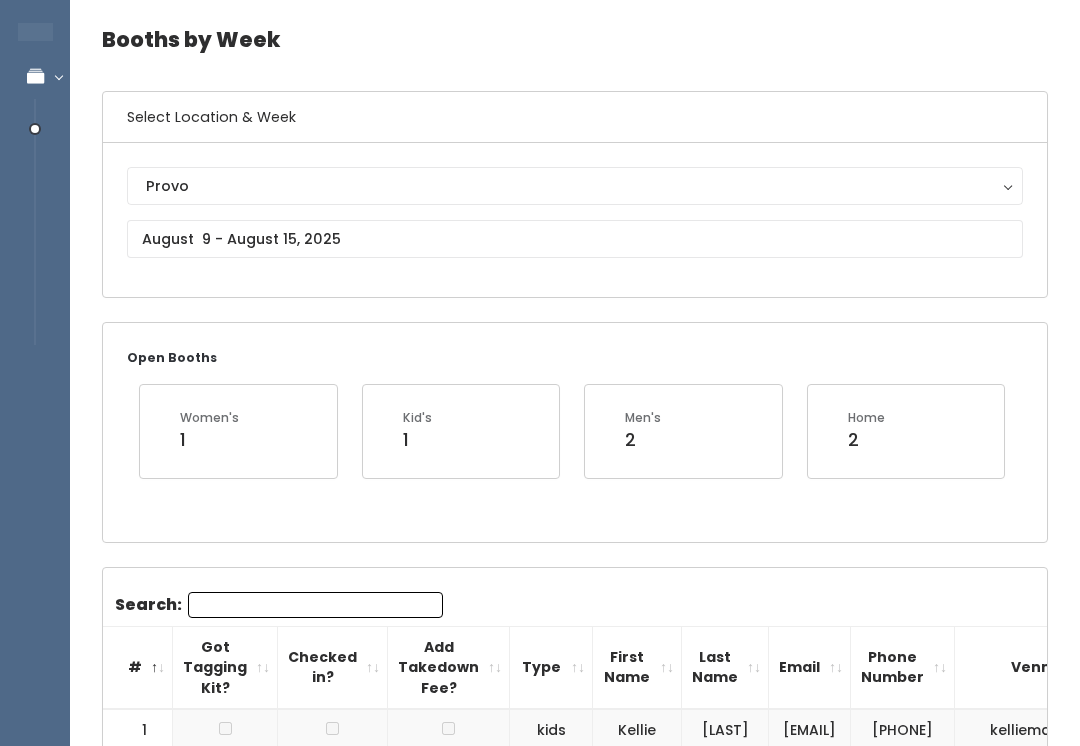click on "Provo" at bounding box center [575, 186] 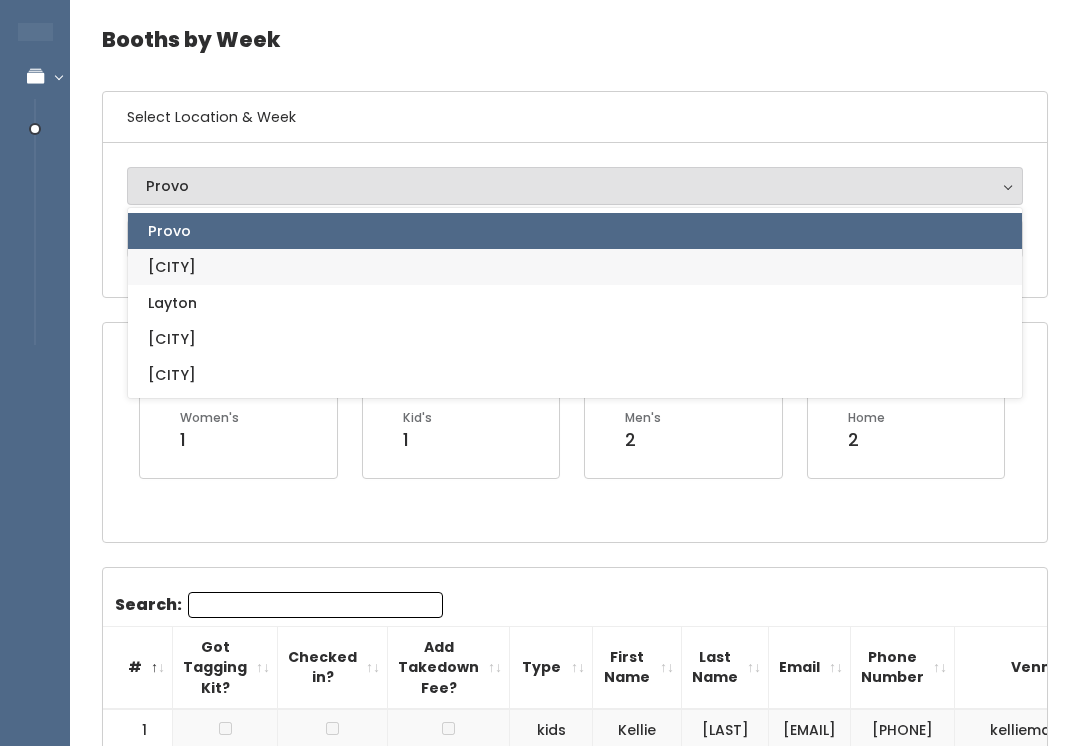 click on "[CITY]" at bounding box center [575, 267] 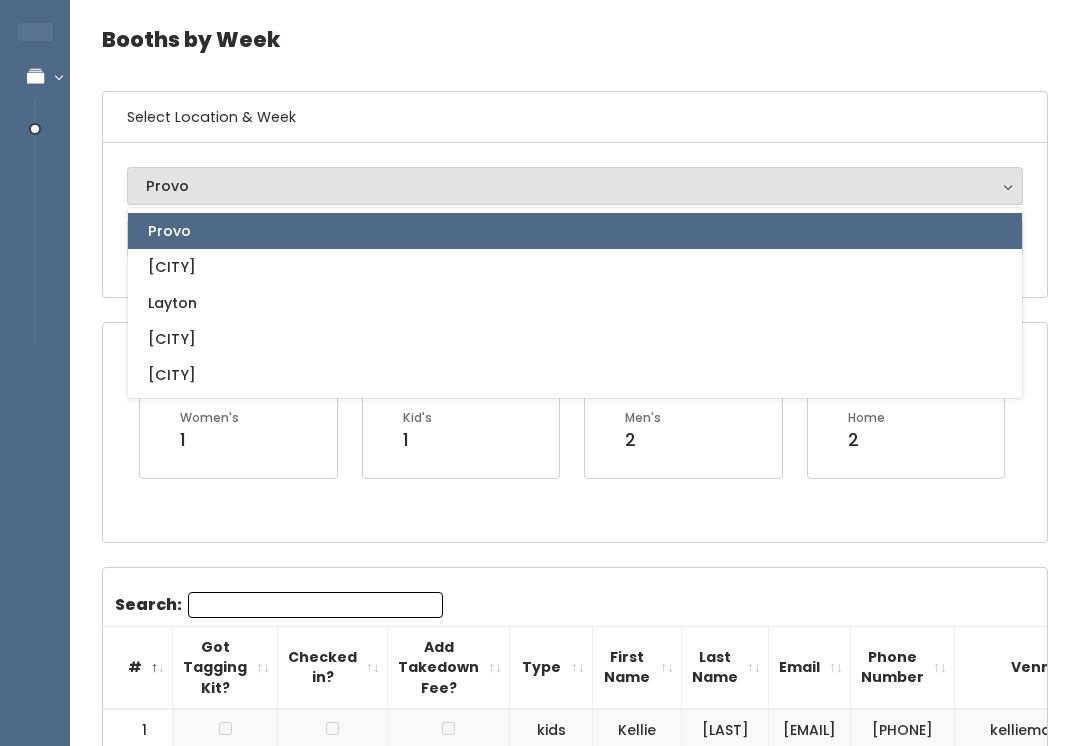 select on "5" 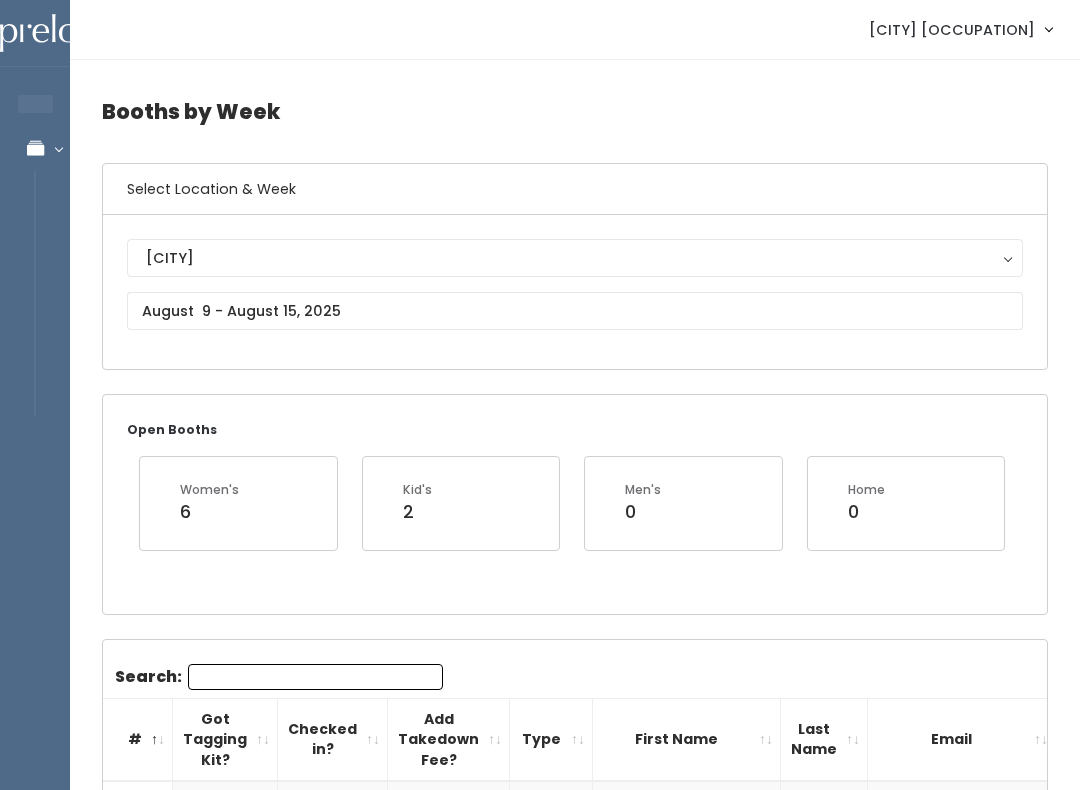 scroll, scrollTop: 0, scrollLeft: 0, axis: both 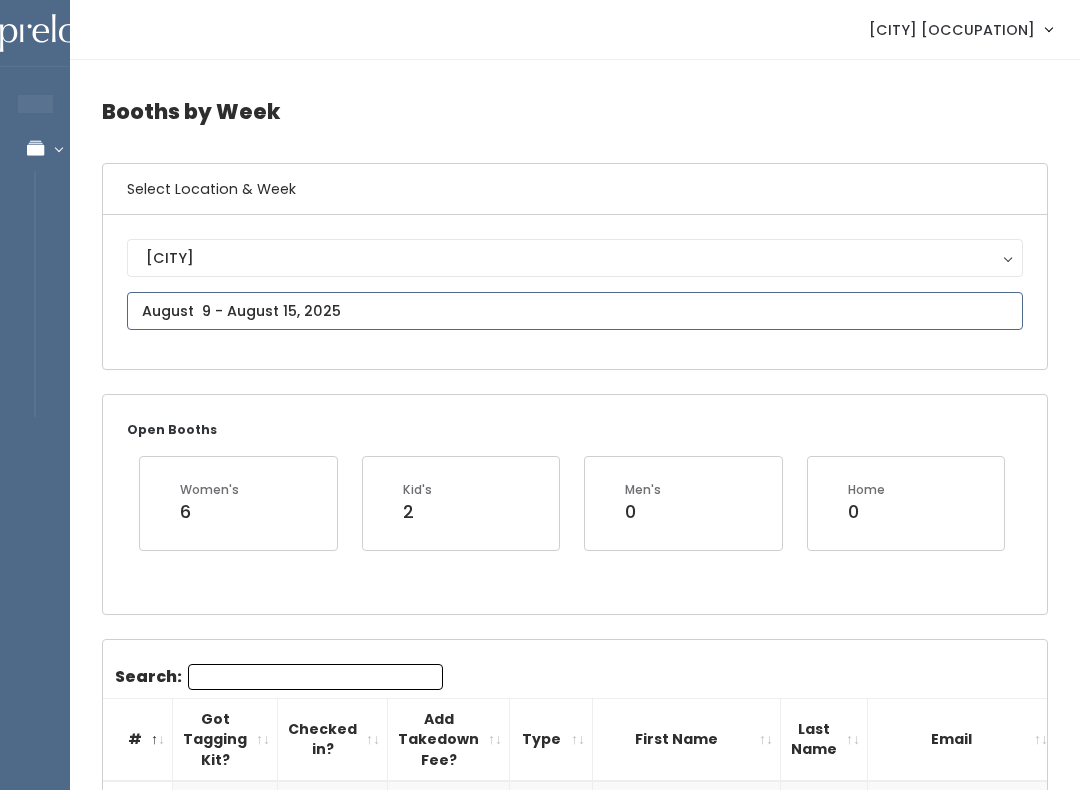 click at bounding box center (575, 311) 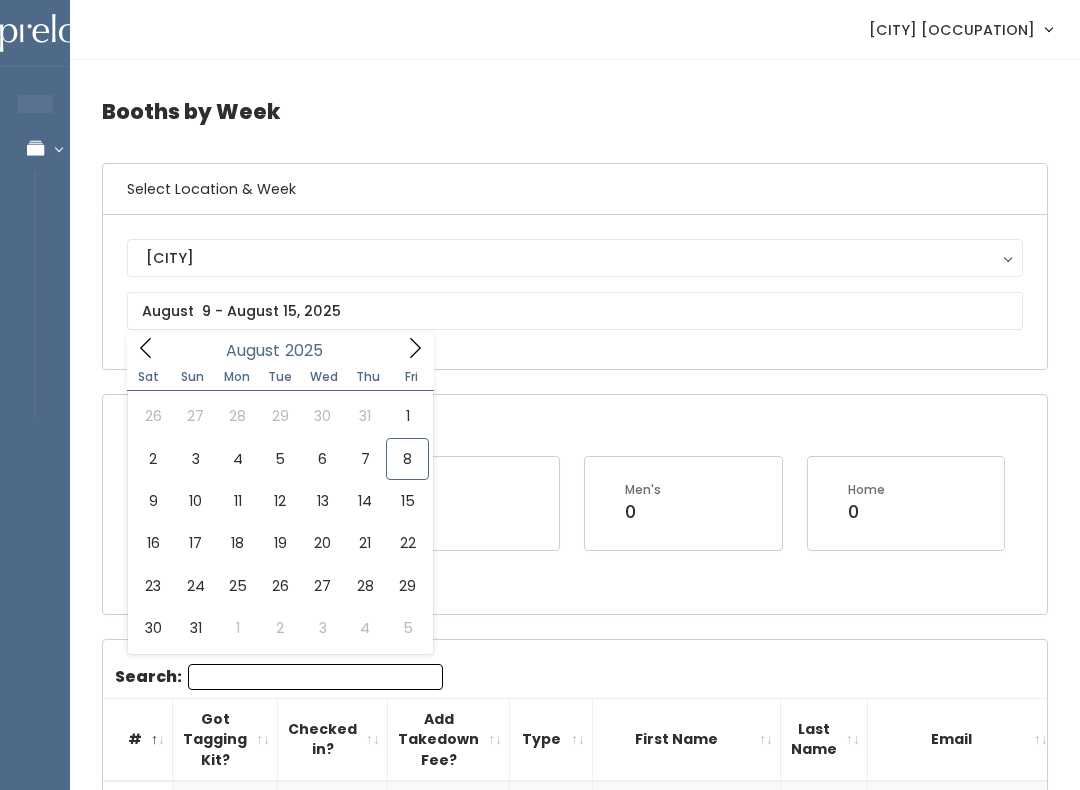 click on "[CITY]" at bounding box center (575, 292) 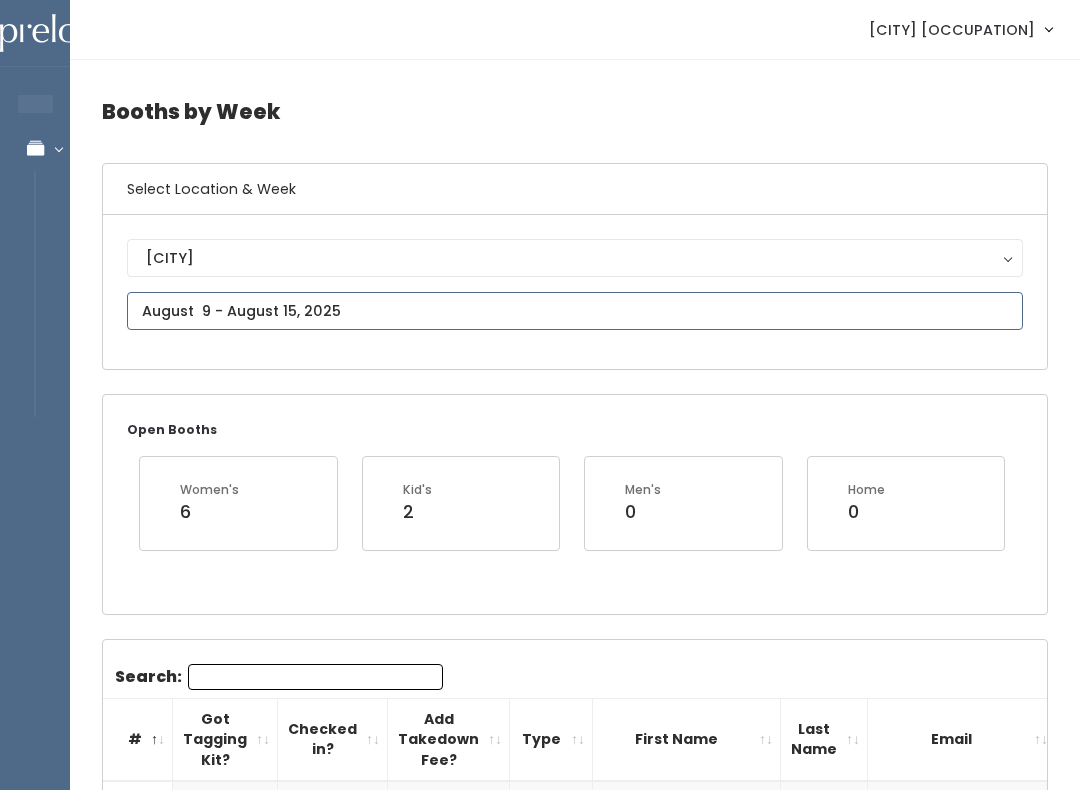 click at bounding box center [575, 311] 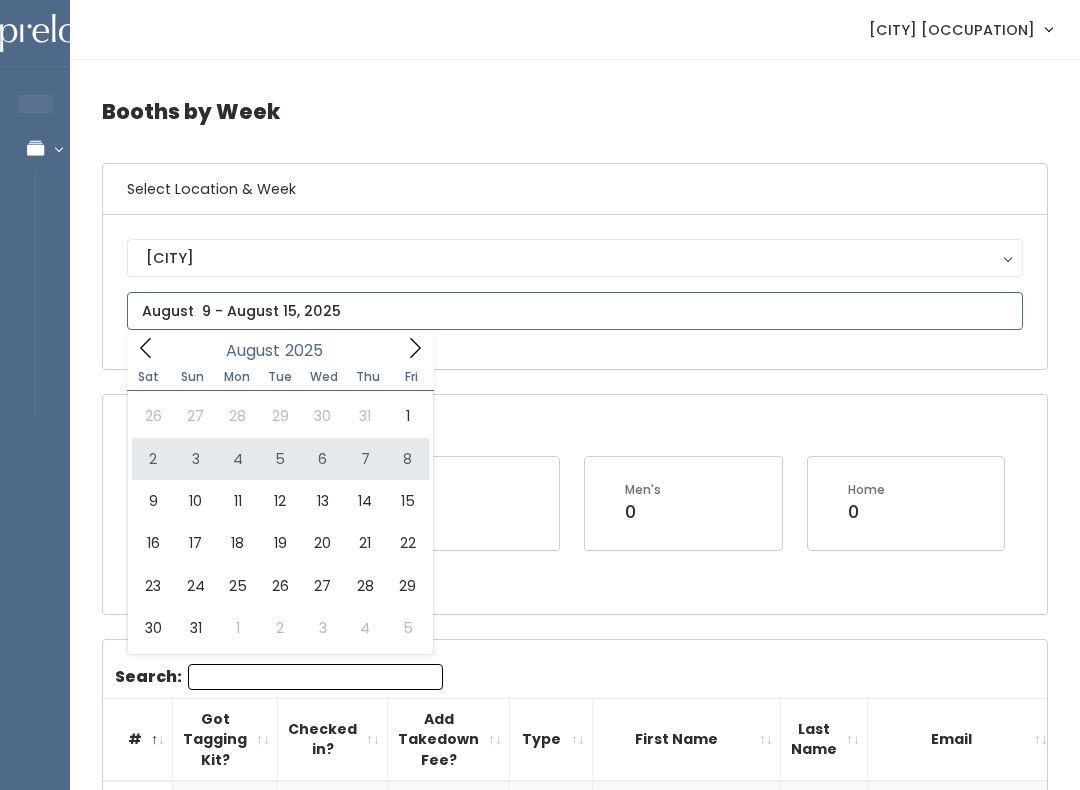 type on "August 2 to August 8" 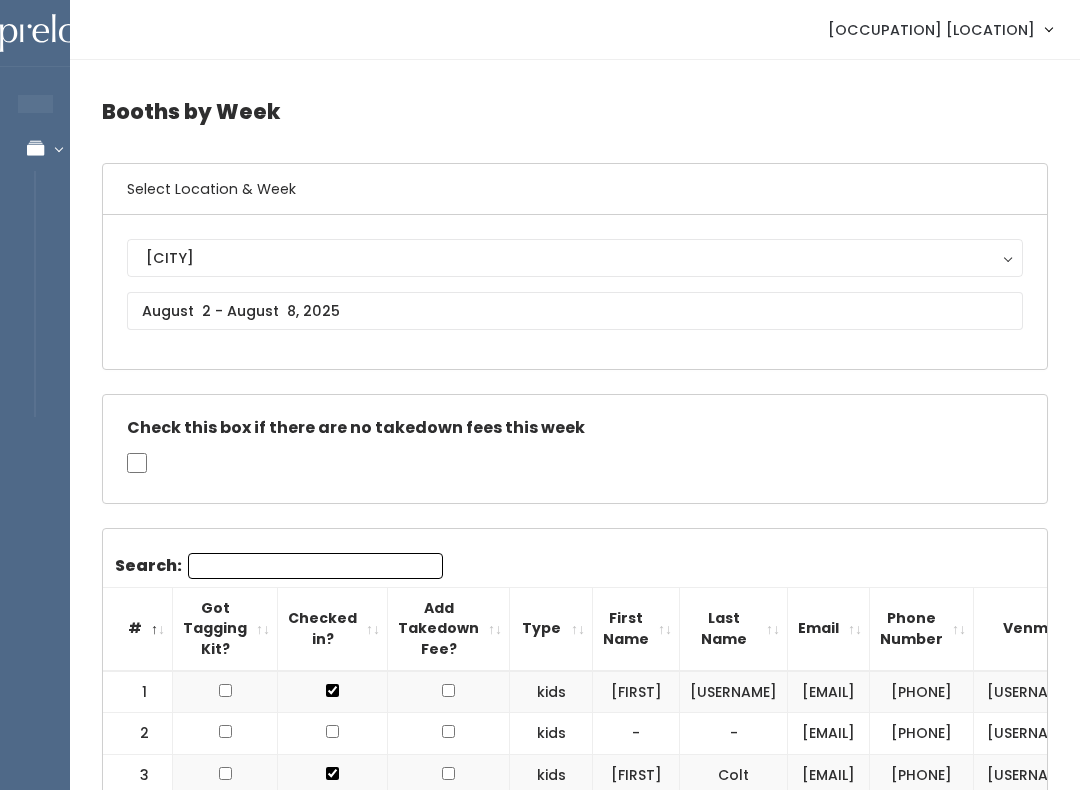 scroll, scrollTop: 184, scrollLeft: 0, axis: vertical 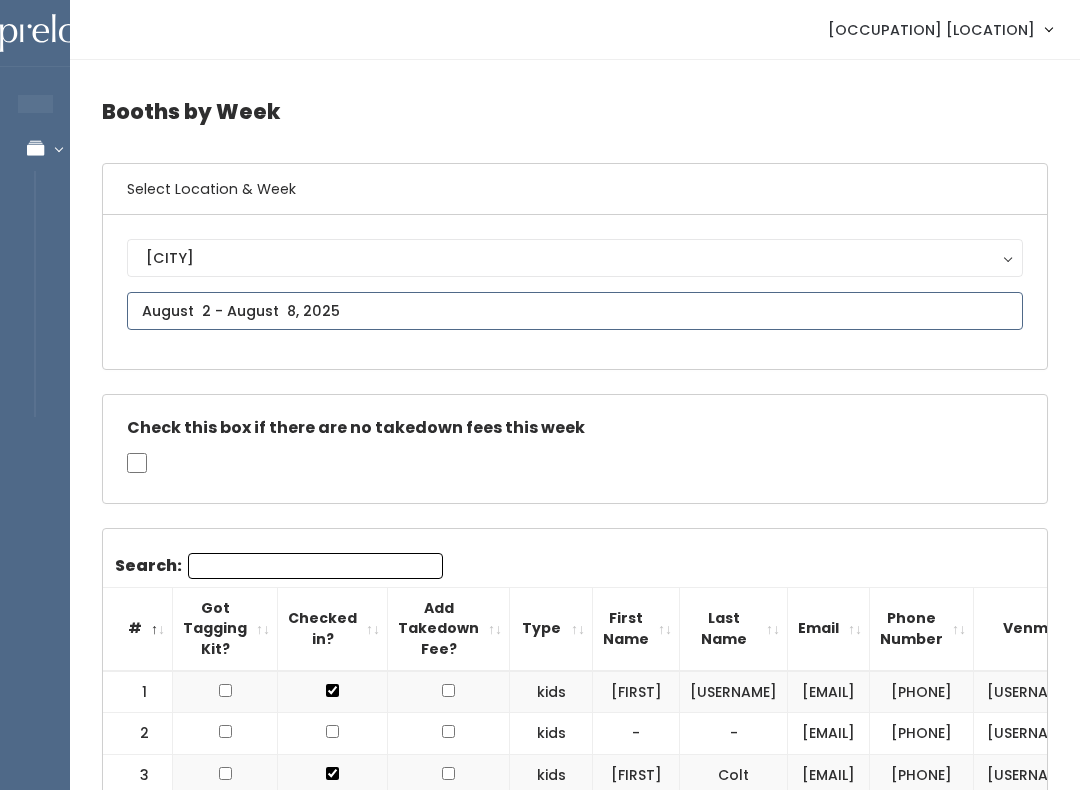 click at bounding box center [575, 311] 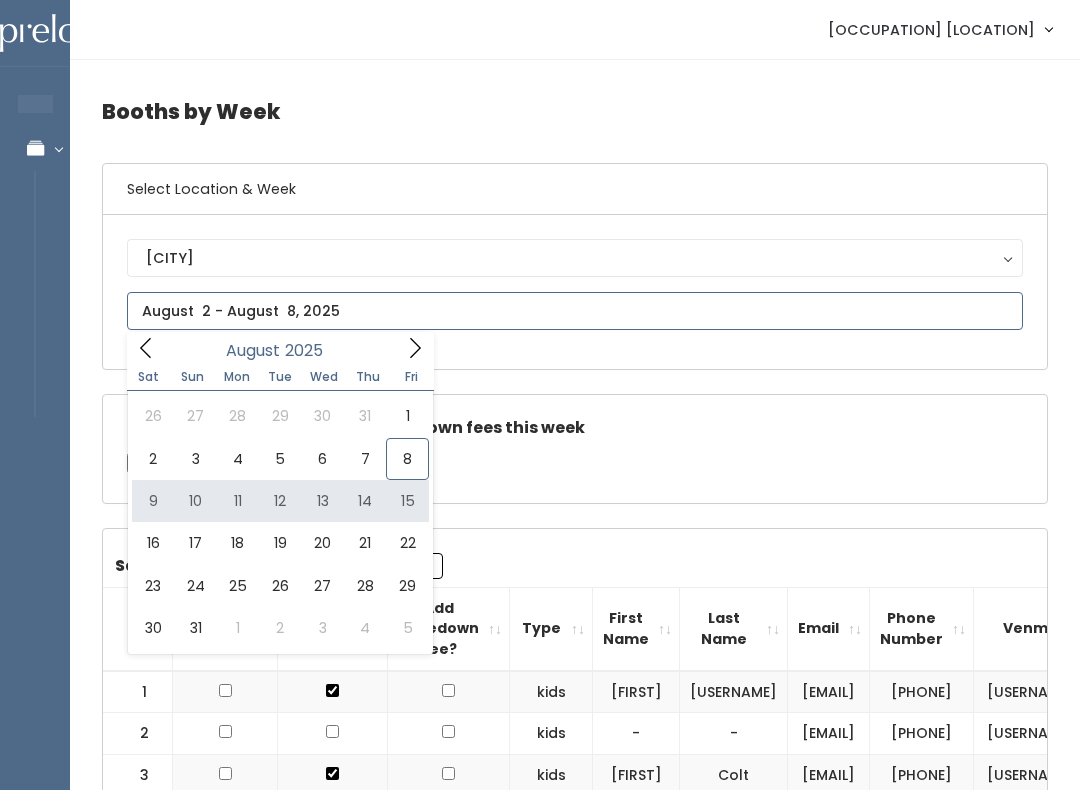 type on "August 9 to August 15" 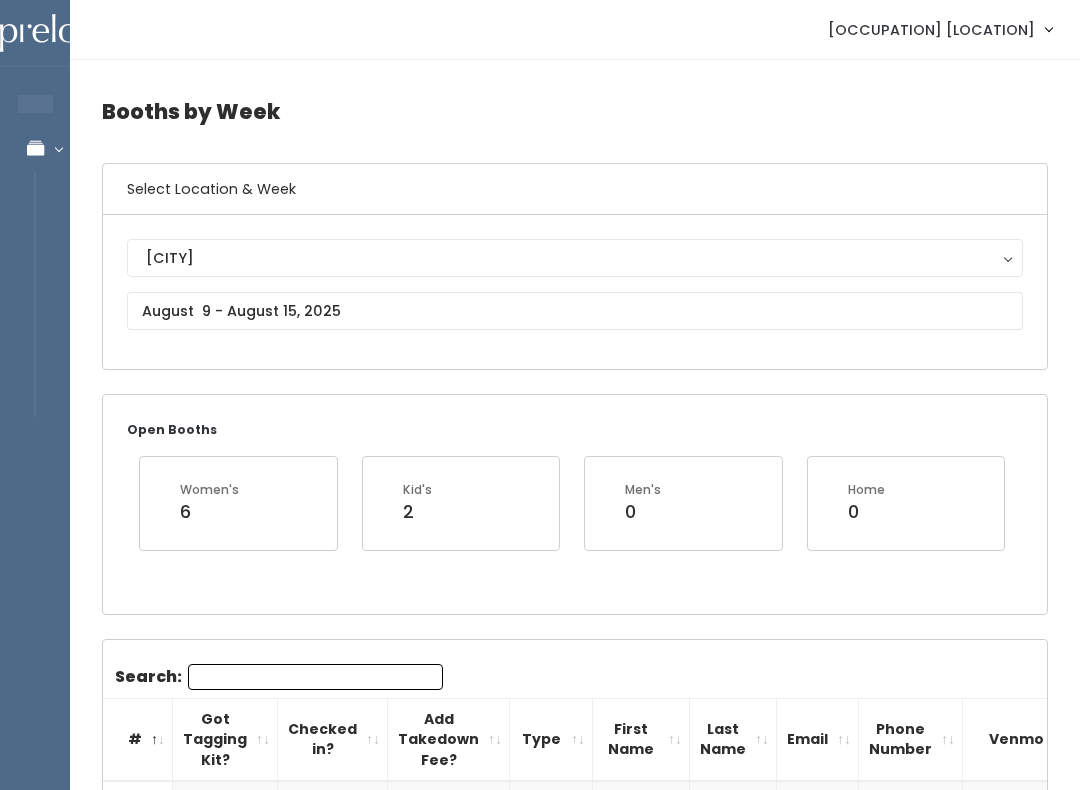 scroll, scrollTop: 51, scrollLeft: 0, axis: vertical 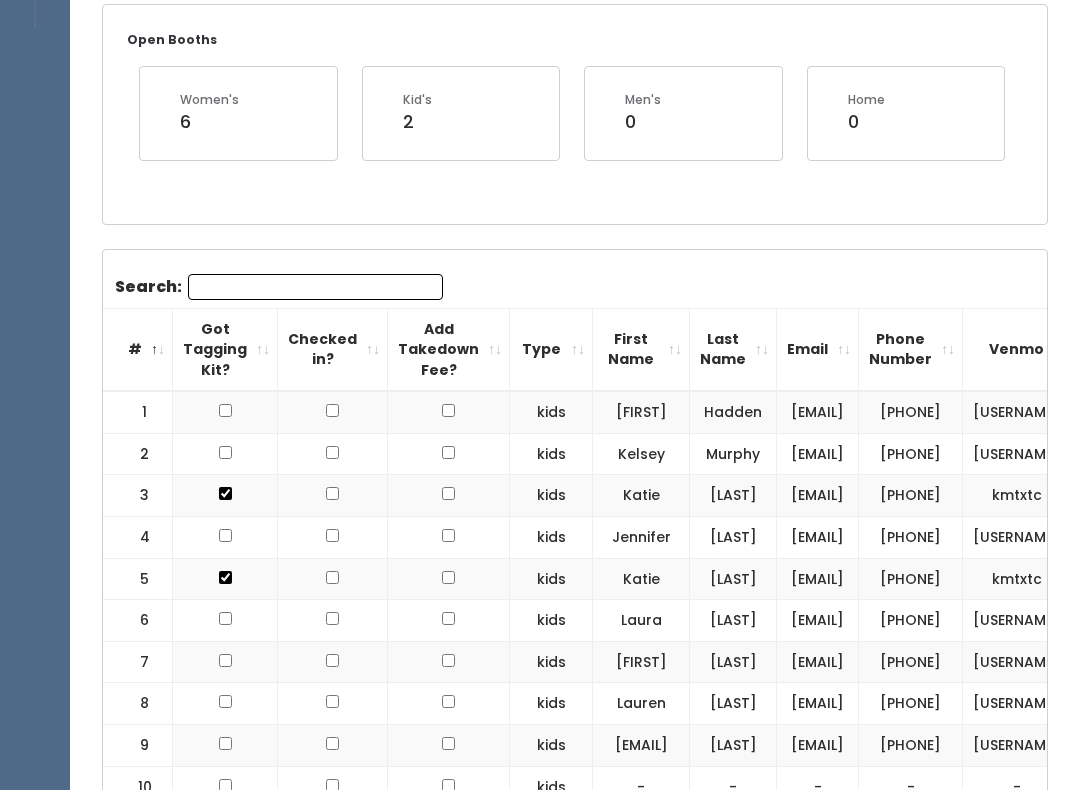 click on "Search:" at bounding box center [315, 287] 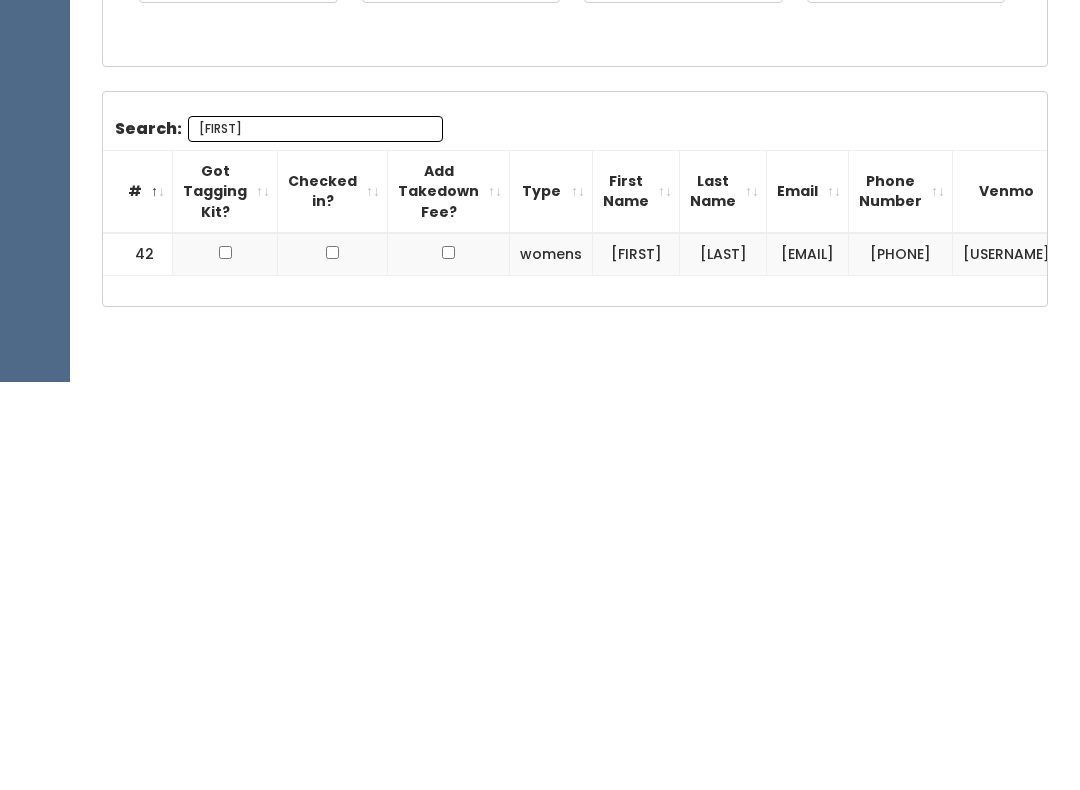 scroll, scrollTop: 144, scrollLeft: 0, axis: vertical 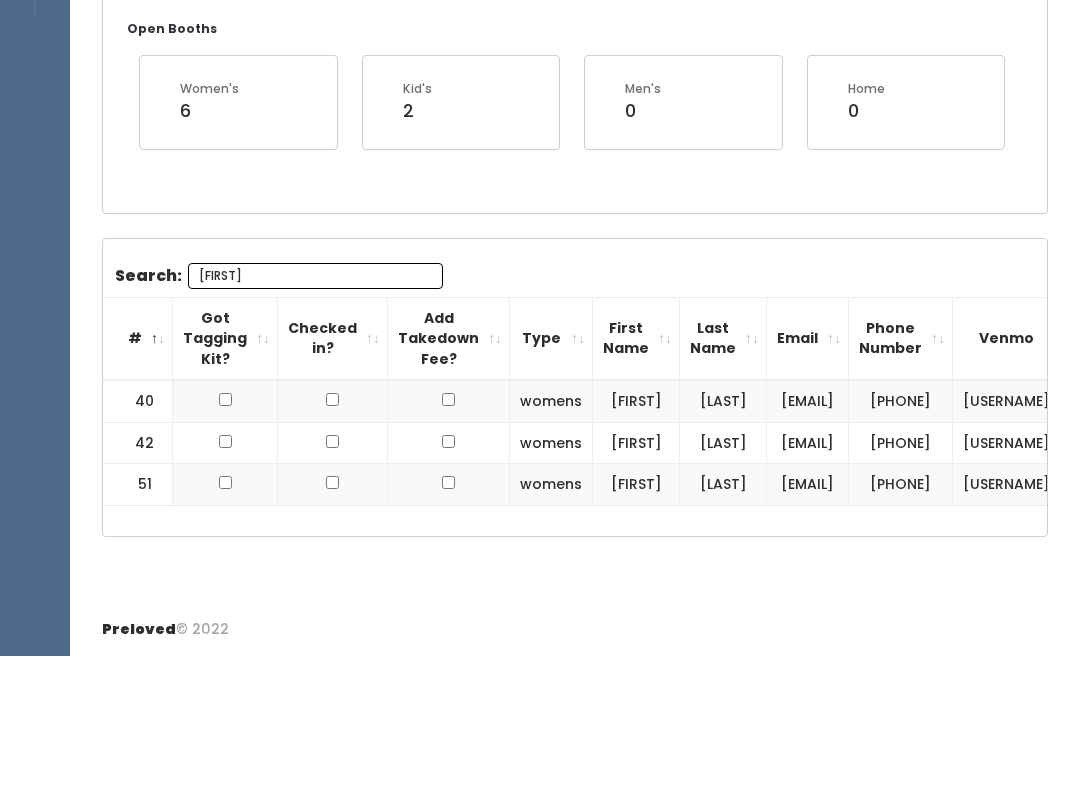 type on "P" 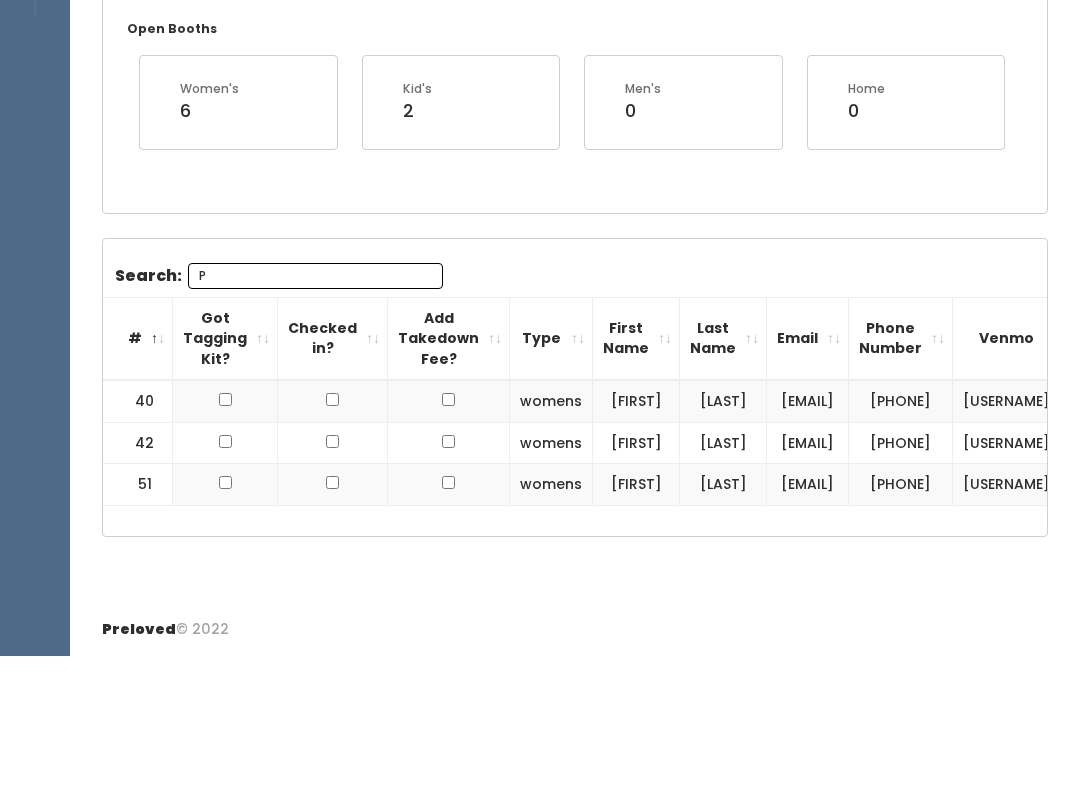 type 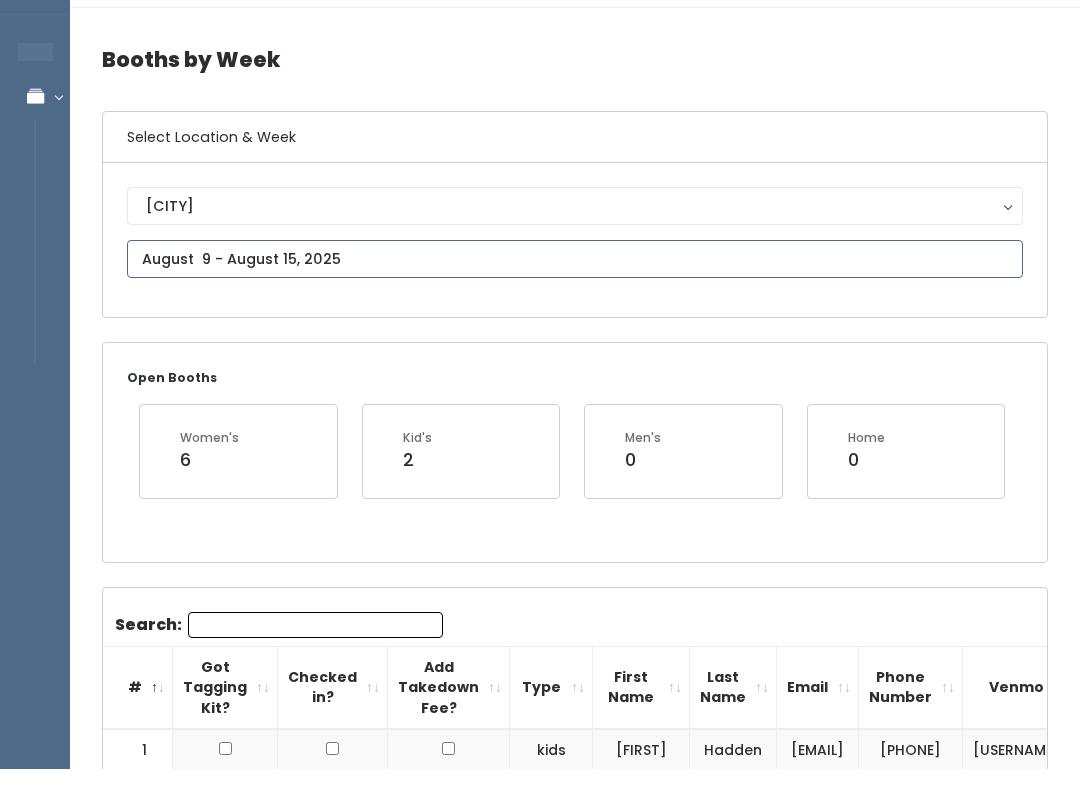 click at bounding box center [575, 281] 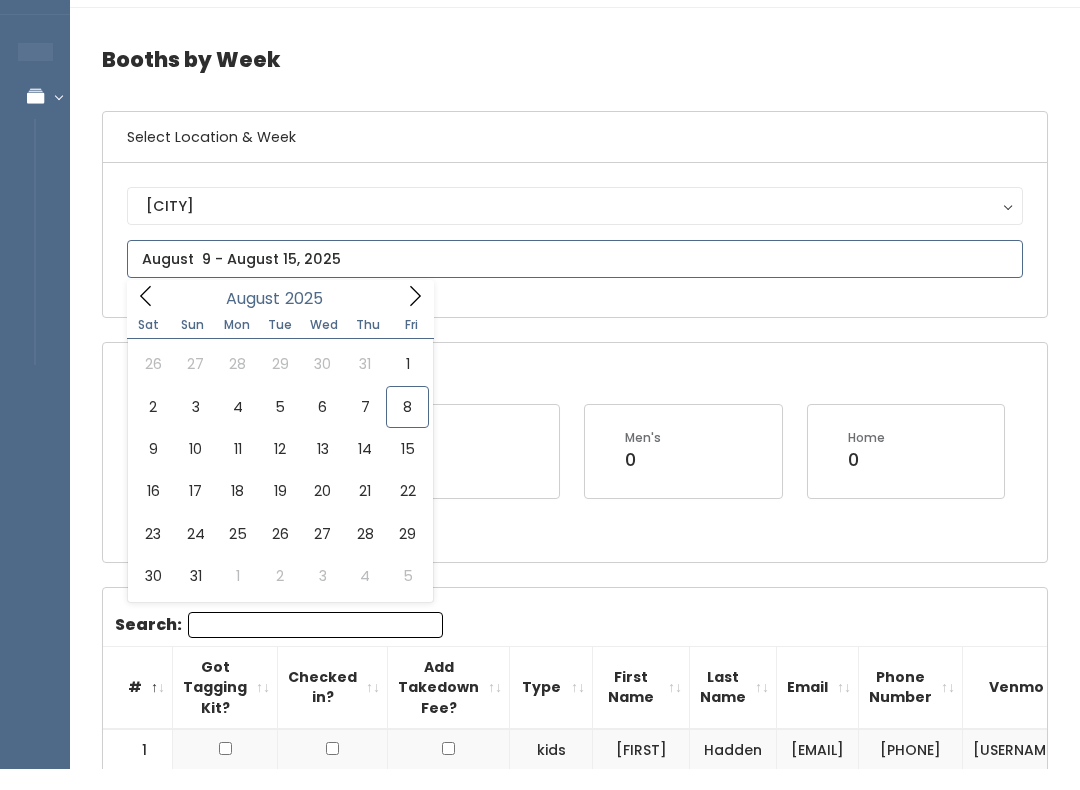 scroll, scrollTop: 52, scrollLeft: 0, axis: vertical 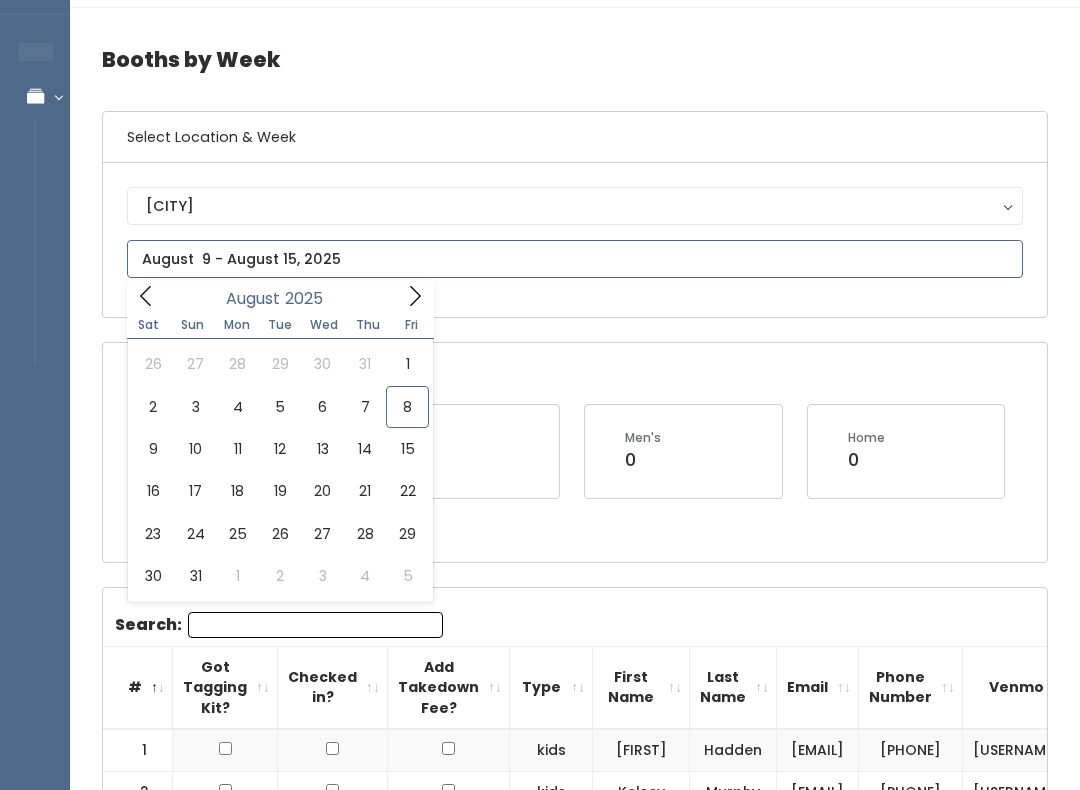 type on "August 2 to August 8" 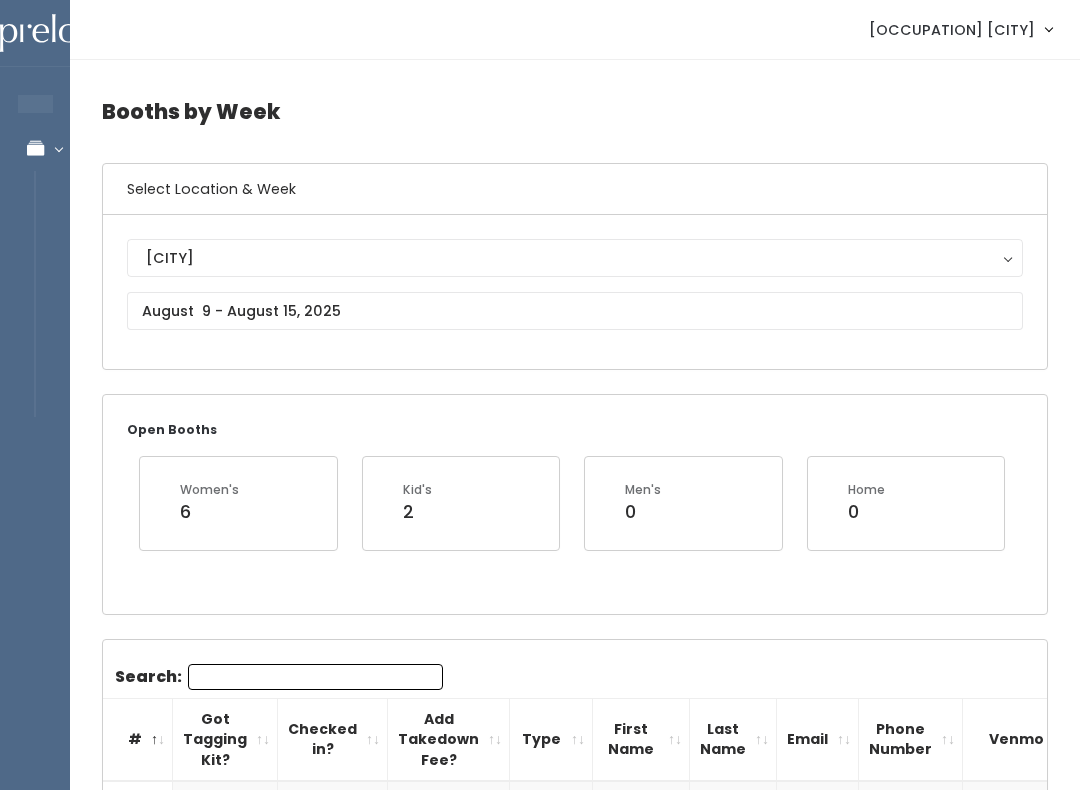 scroll, scrollTop: 0, scrollLeft: 0, axis: both 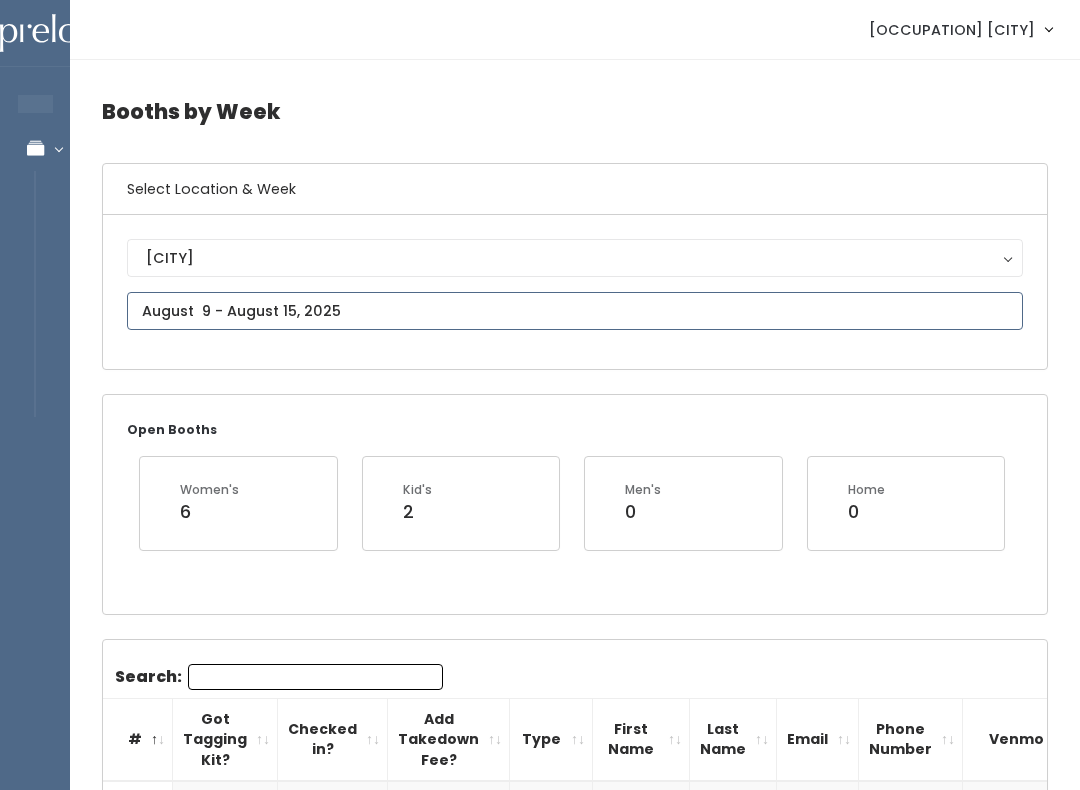 click at bounding box center [575, 311] 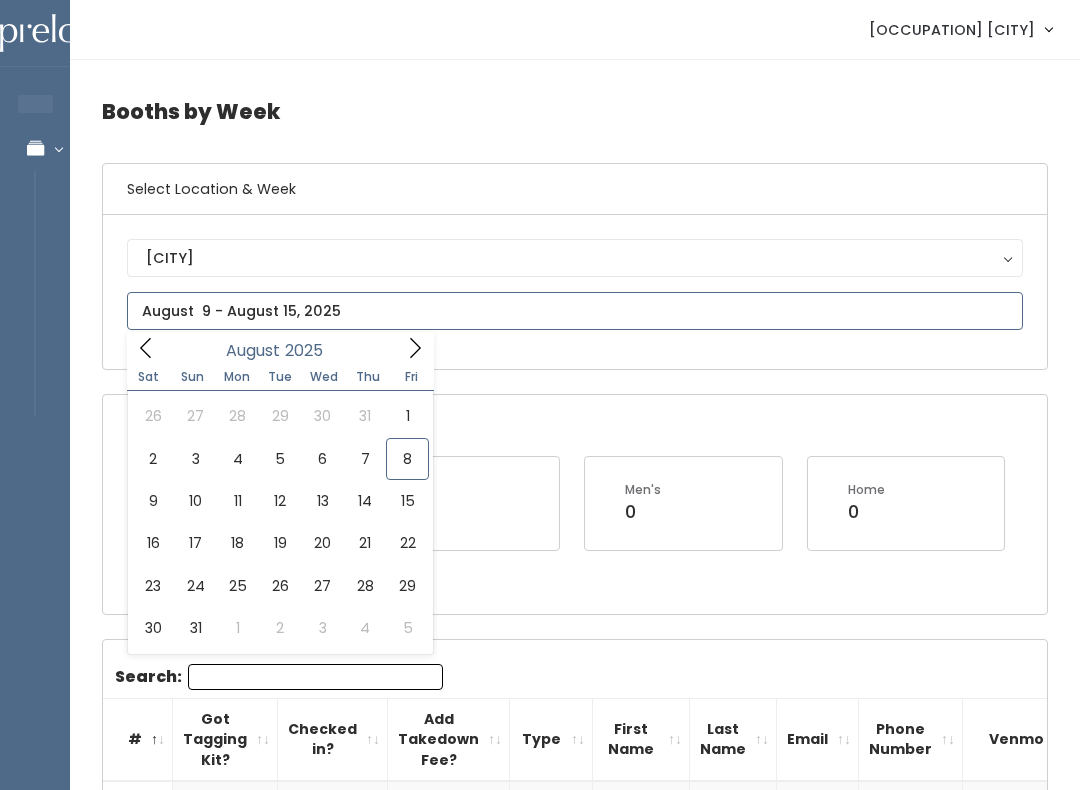 type on "August 2 to August 8" 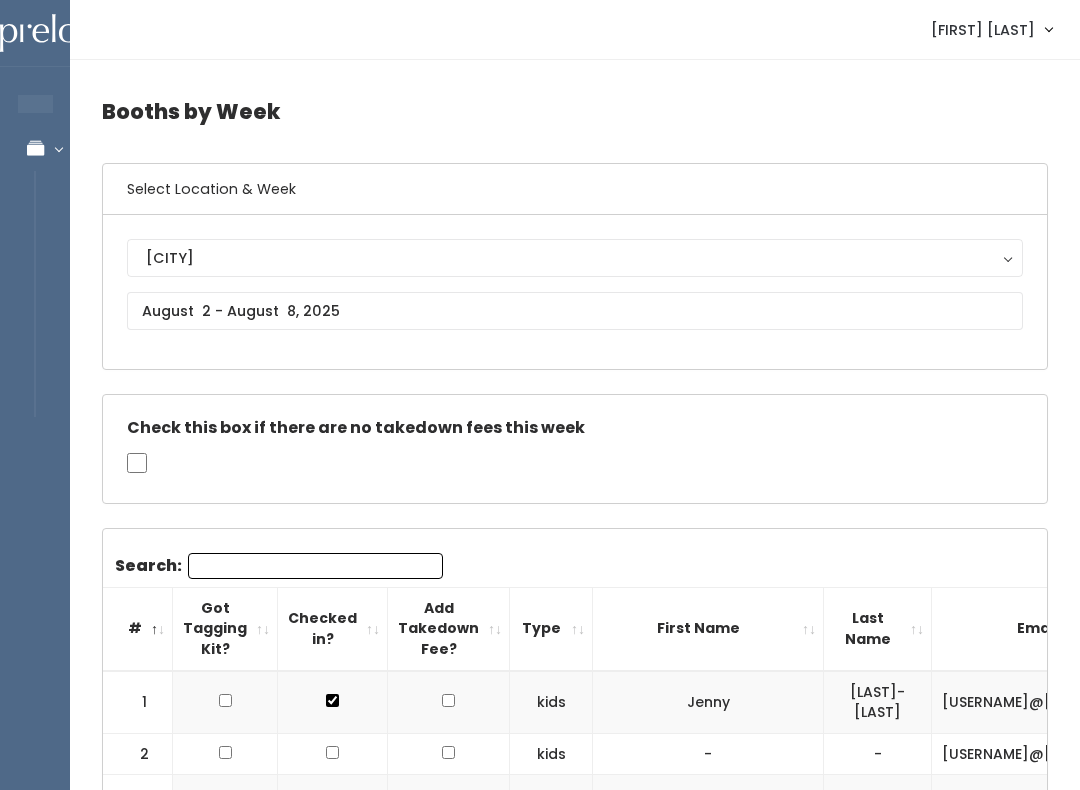 scroll, scrollTop: 0, scrollLeft: 0, axis: both 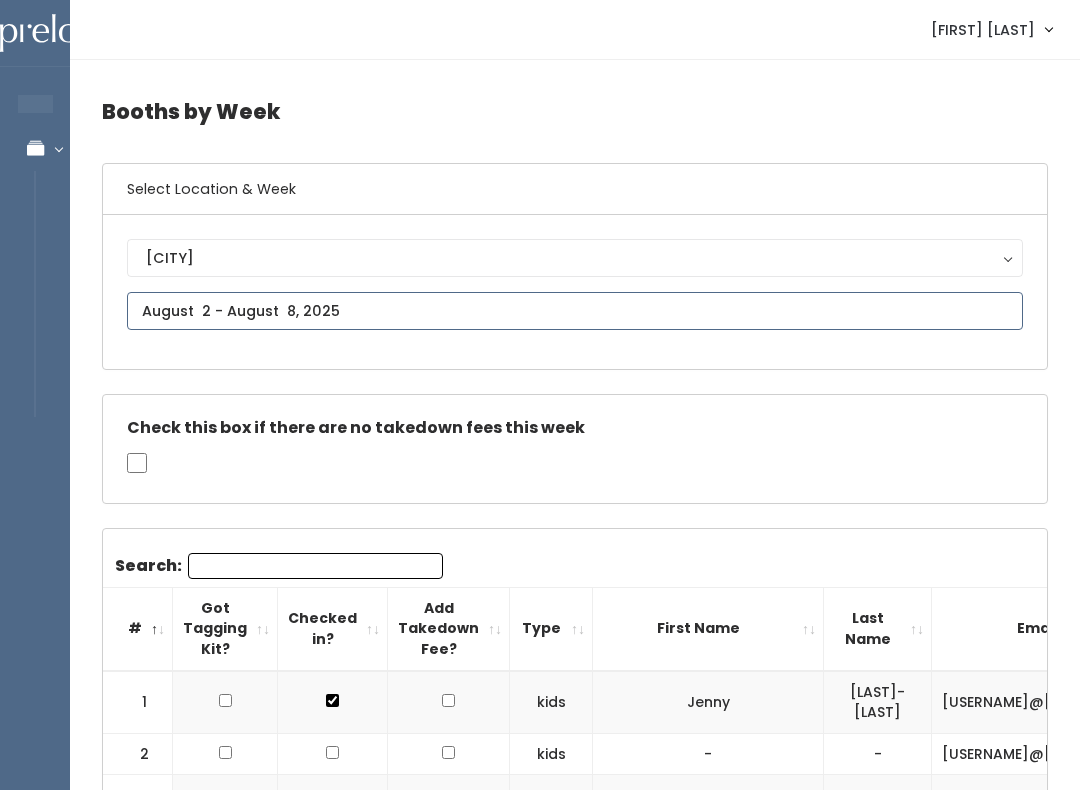 click at bounding box center [575, 311] 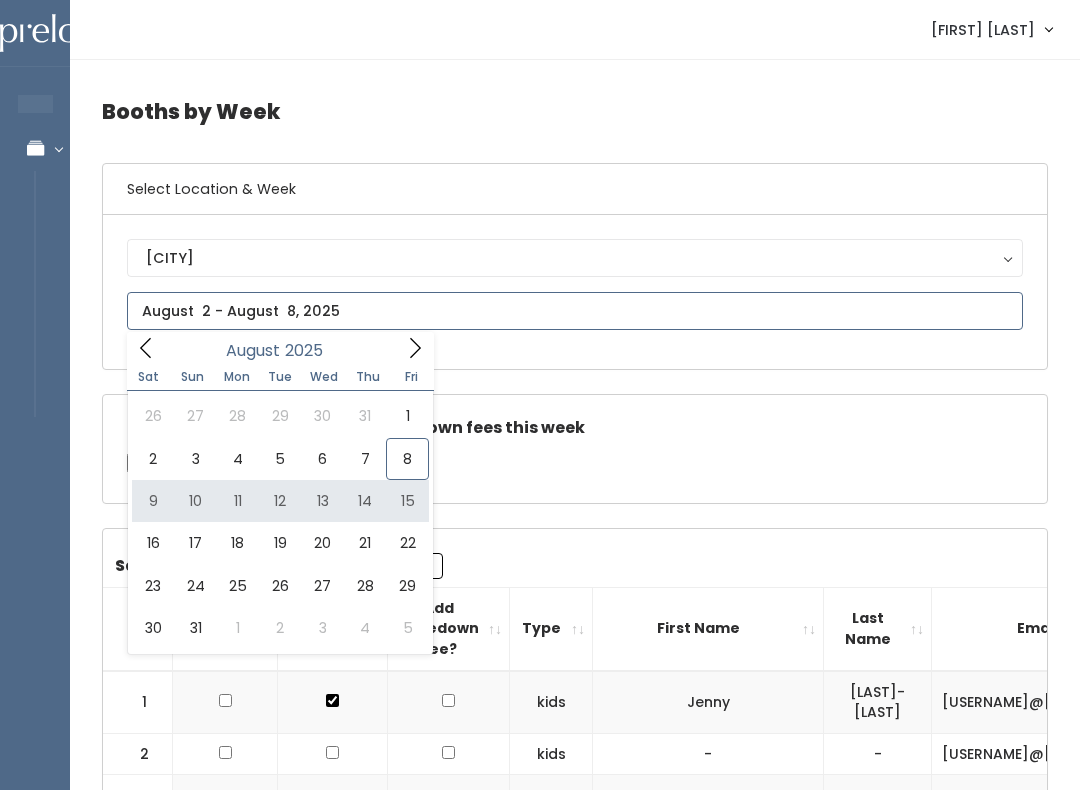type on "August 9 to August 15" 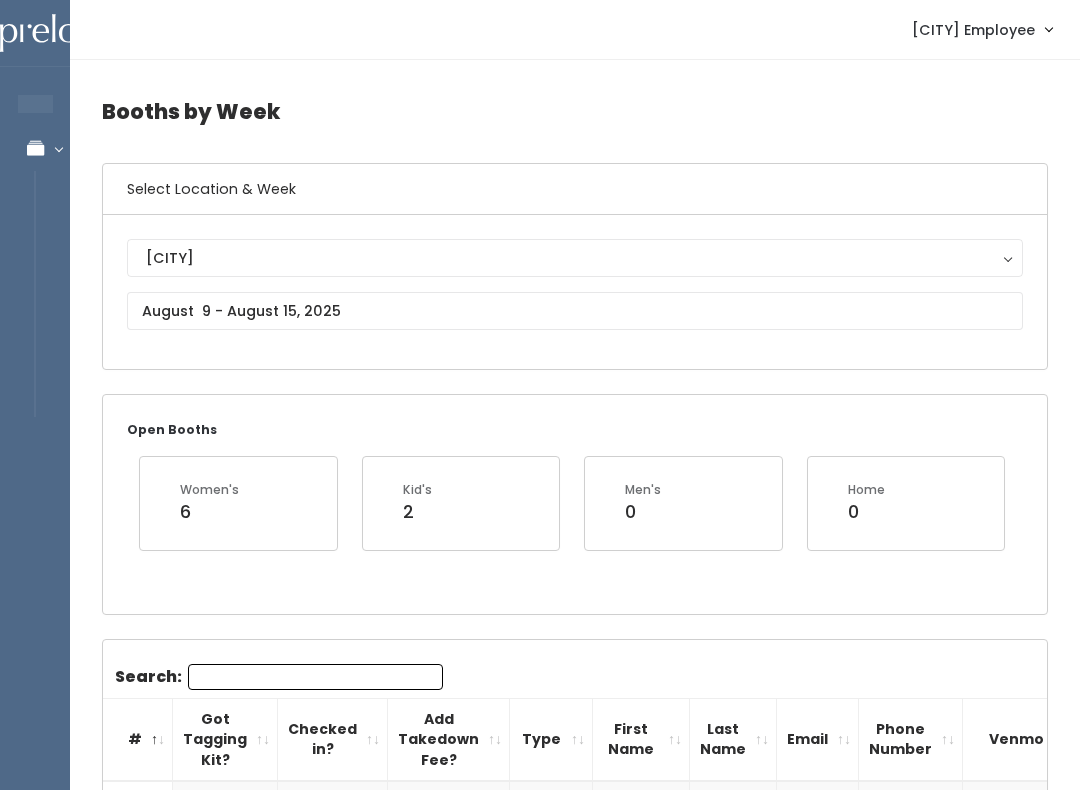 scroll, scrollTop: 0, scrollLeft: 0, axis: both 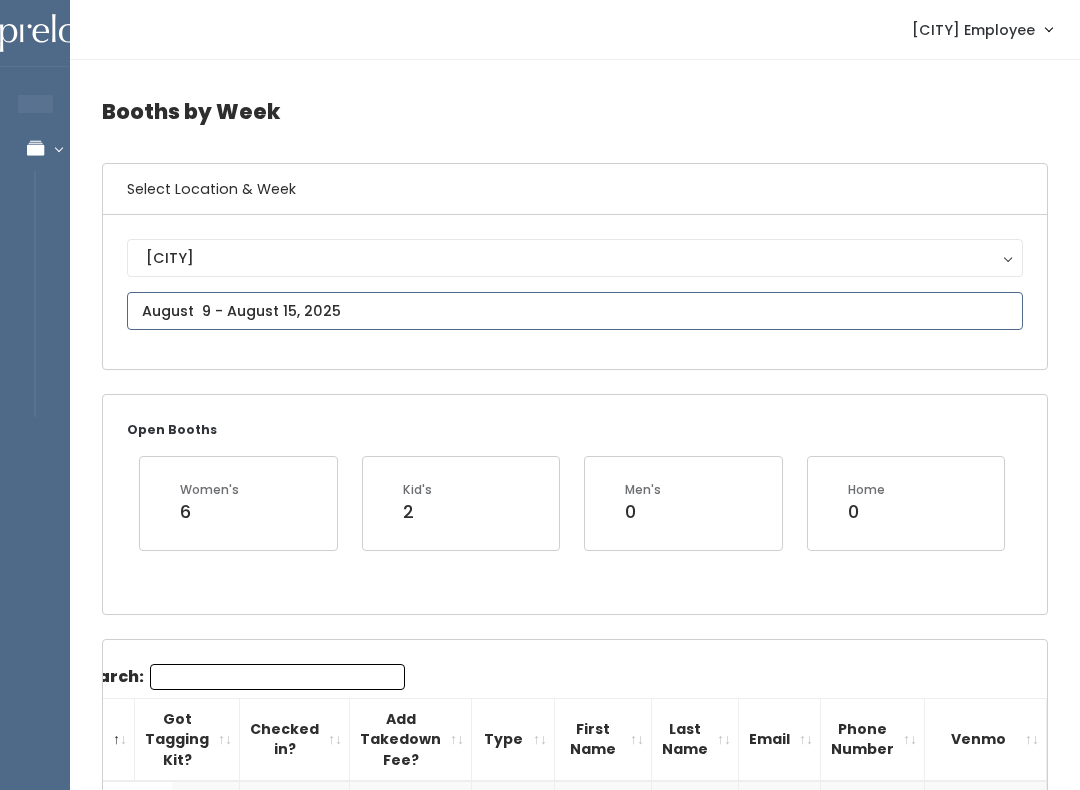 click at bounding box center [575, 311] 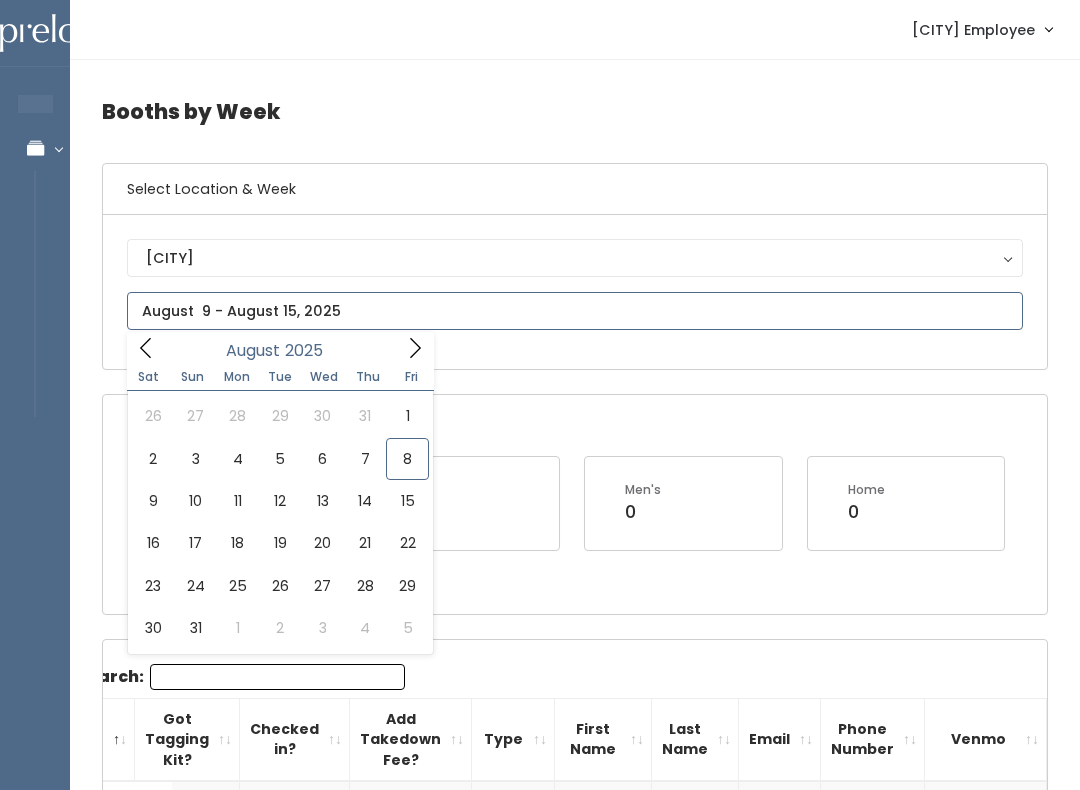 type on "August 9 to August 15" 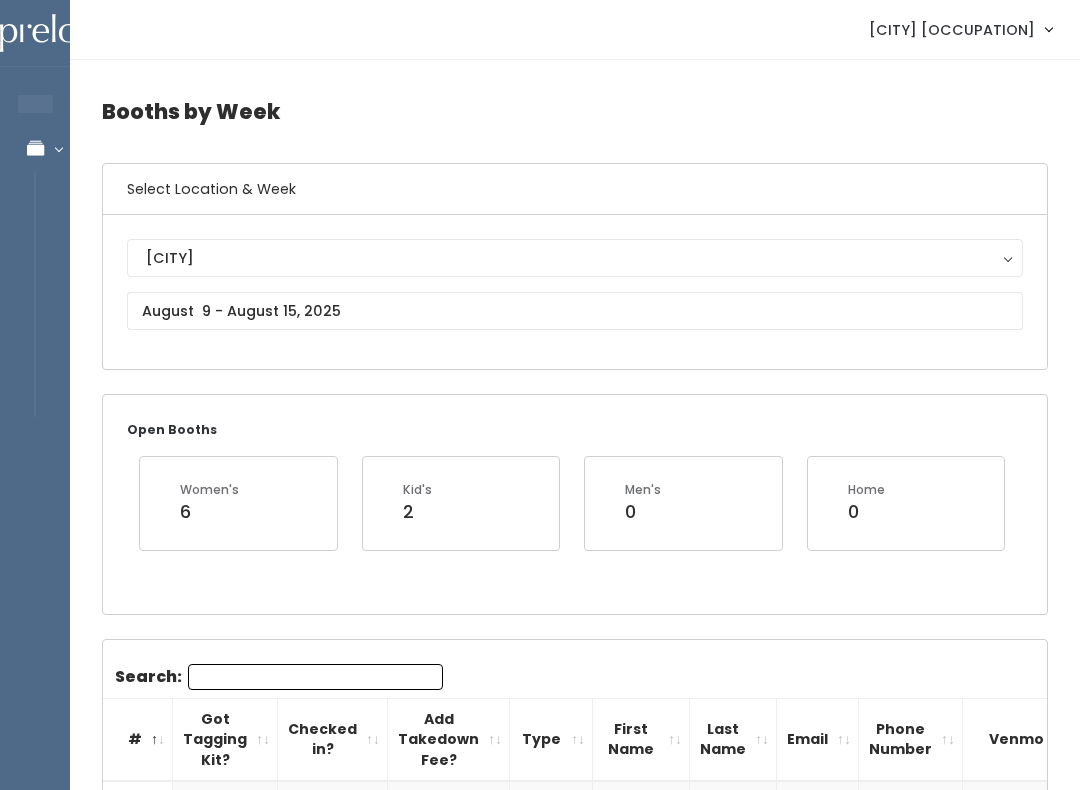 scroll, scrollTop: 0, scrollLeft: 0, axis: both 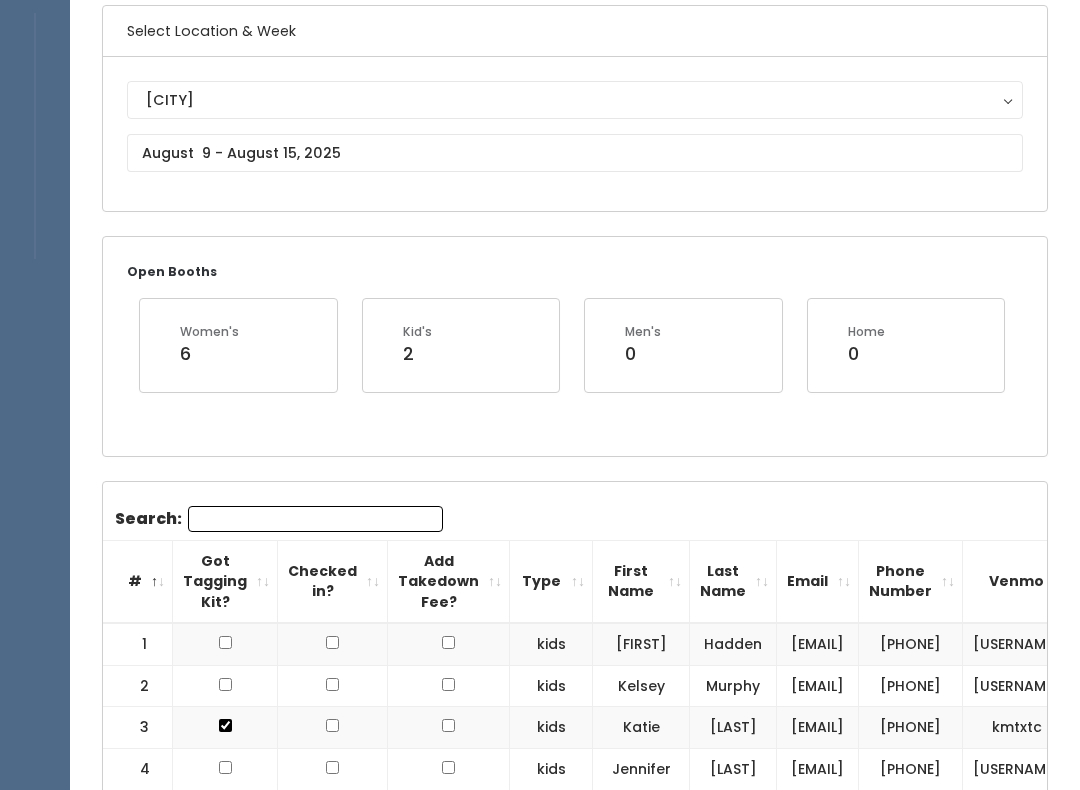 click on "Search:" at bounding box center [315, 519] 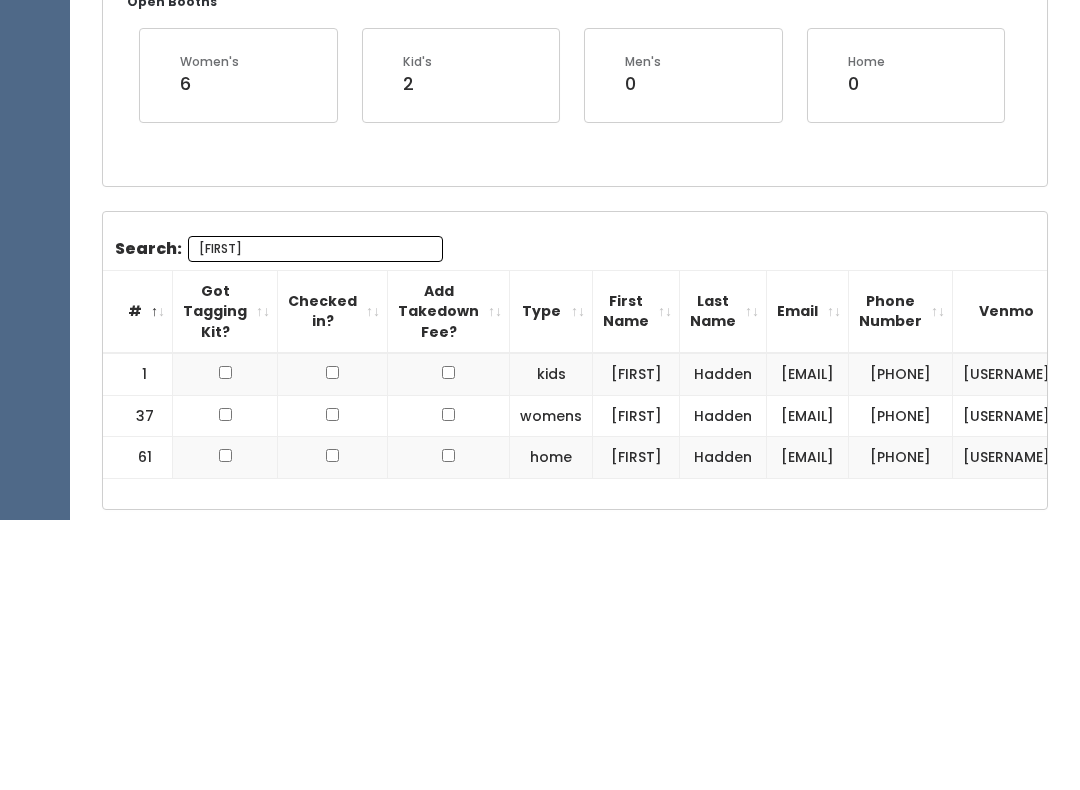 scroll, scrollTop: 0, scrollLeft: 0, axis: both 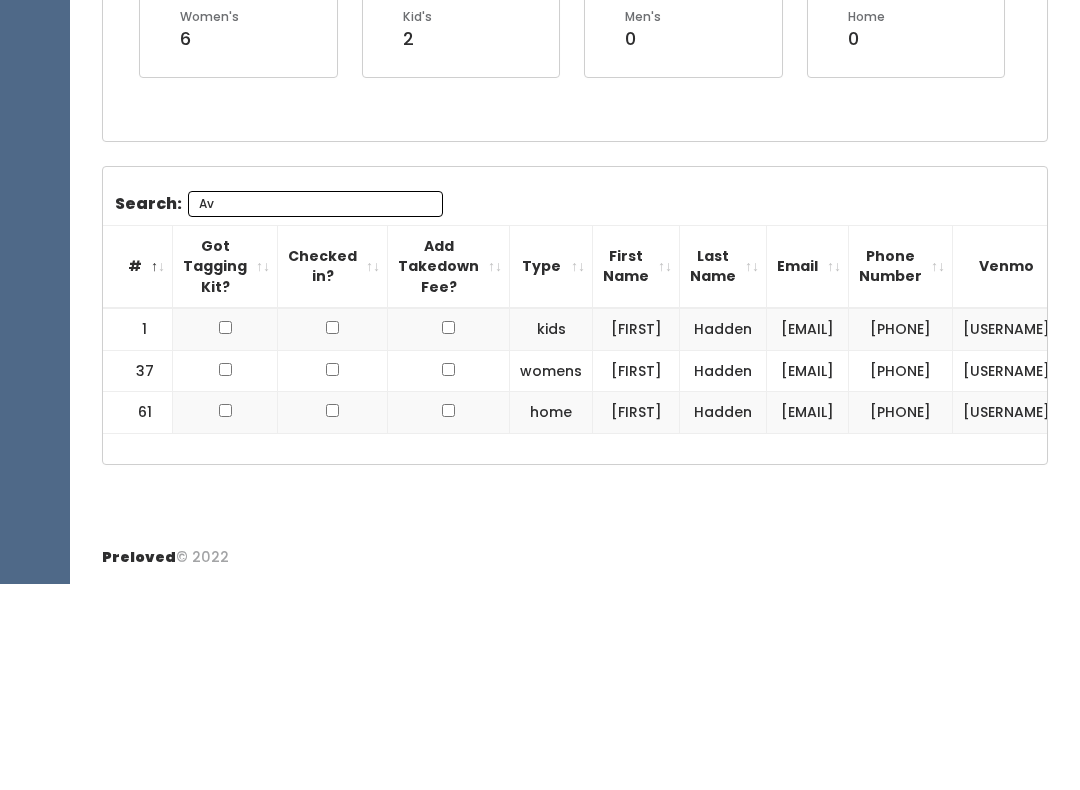 type on "[FIRST]" 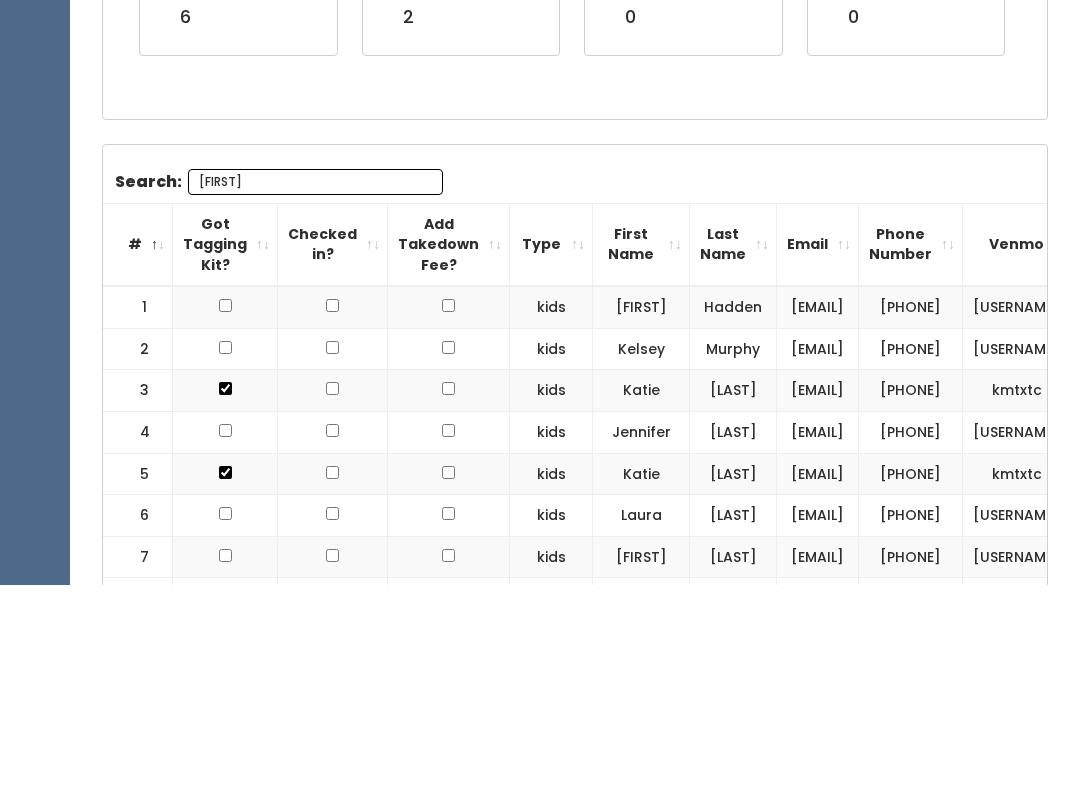 type 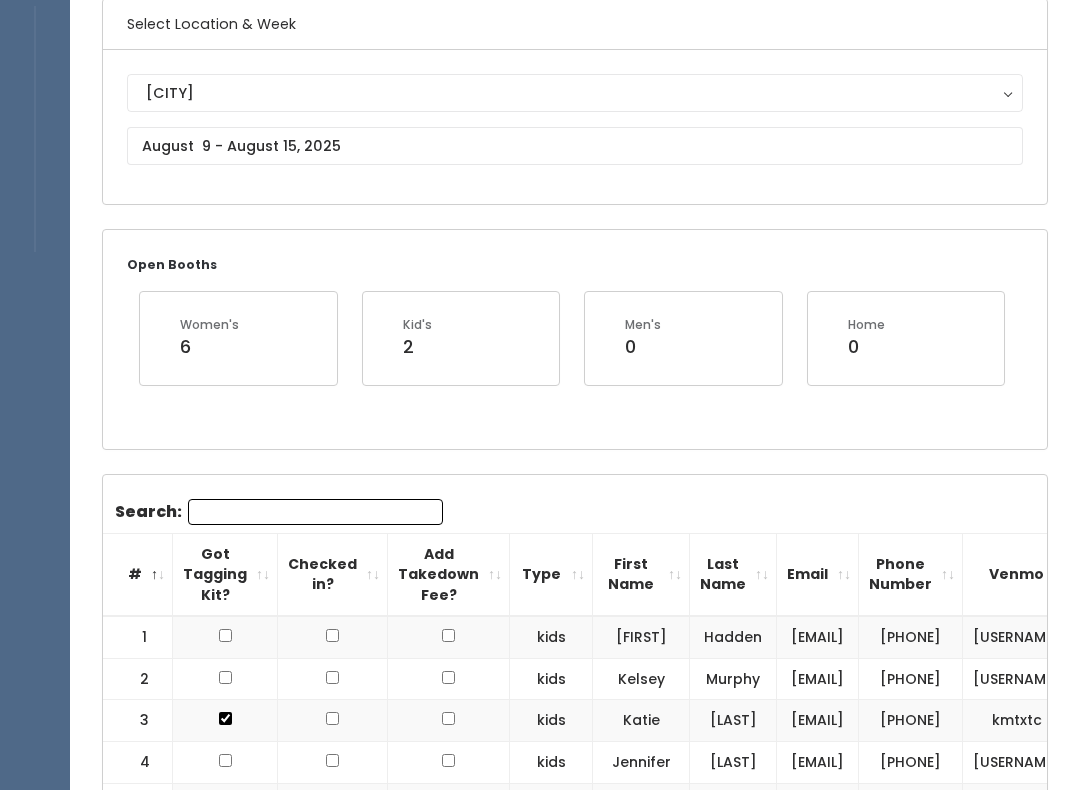 scroll, scrollTop: 0, scrollLeft: 0, axis: both 